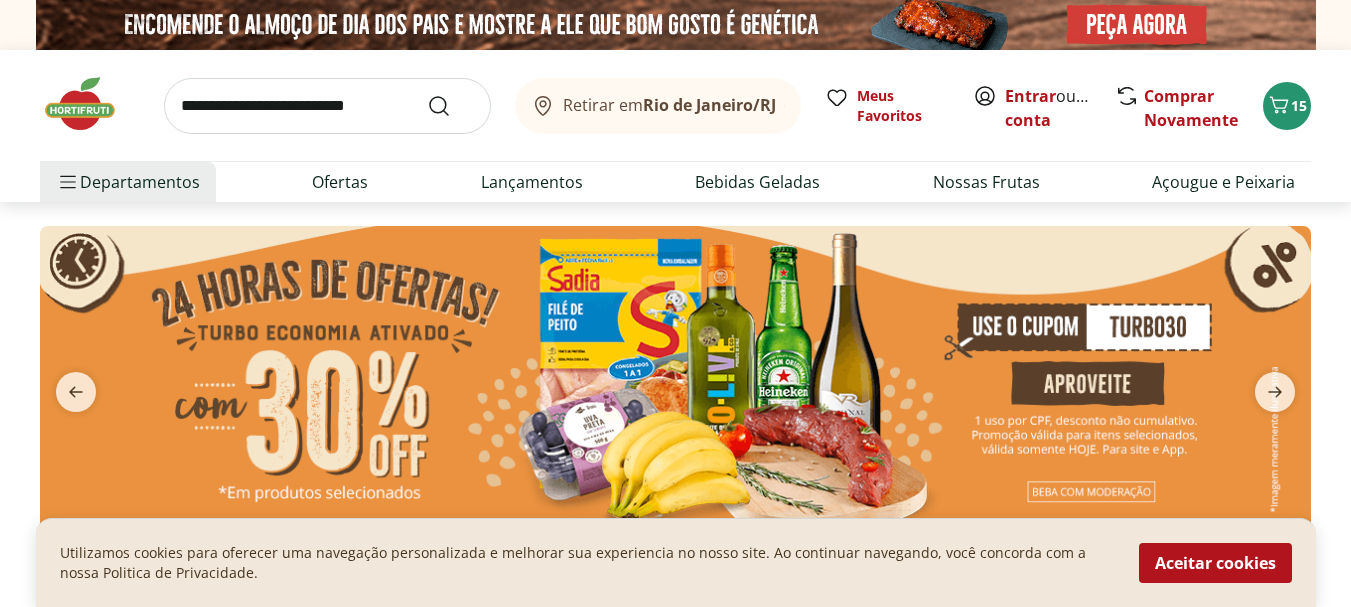 scroll, scrollTop: 0, scrollLeft: 0, axis: both 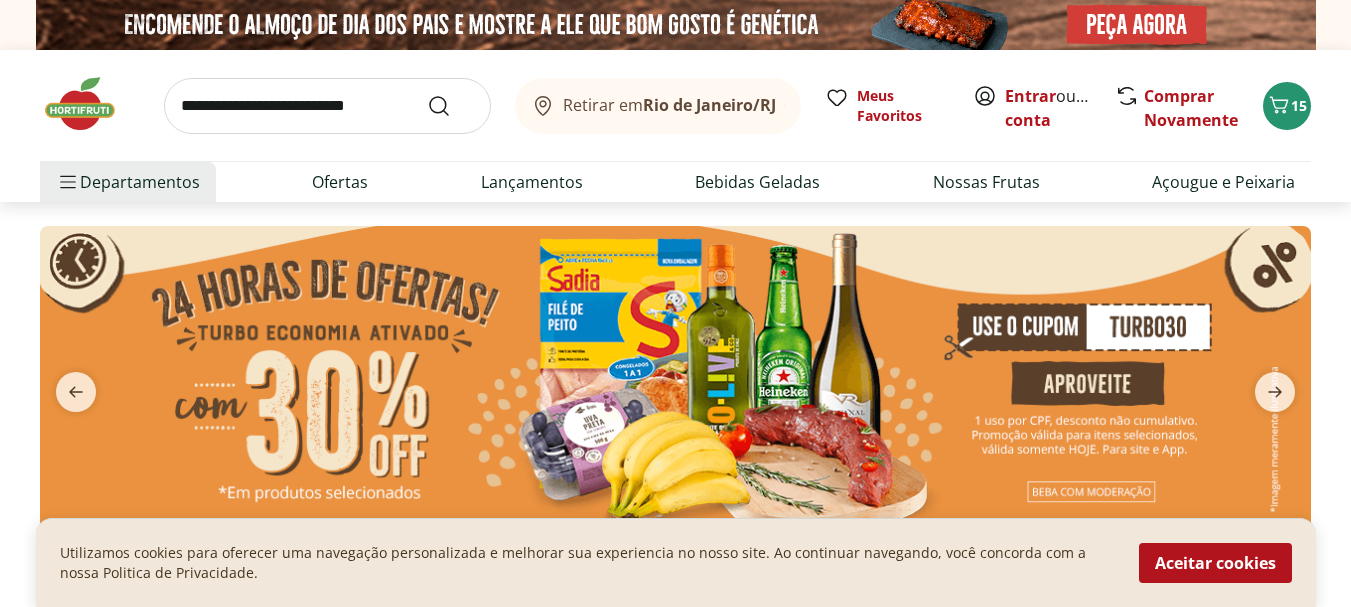 click at bounding box center [675, 380] 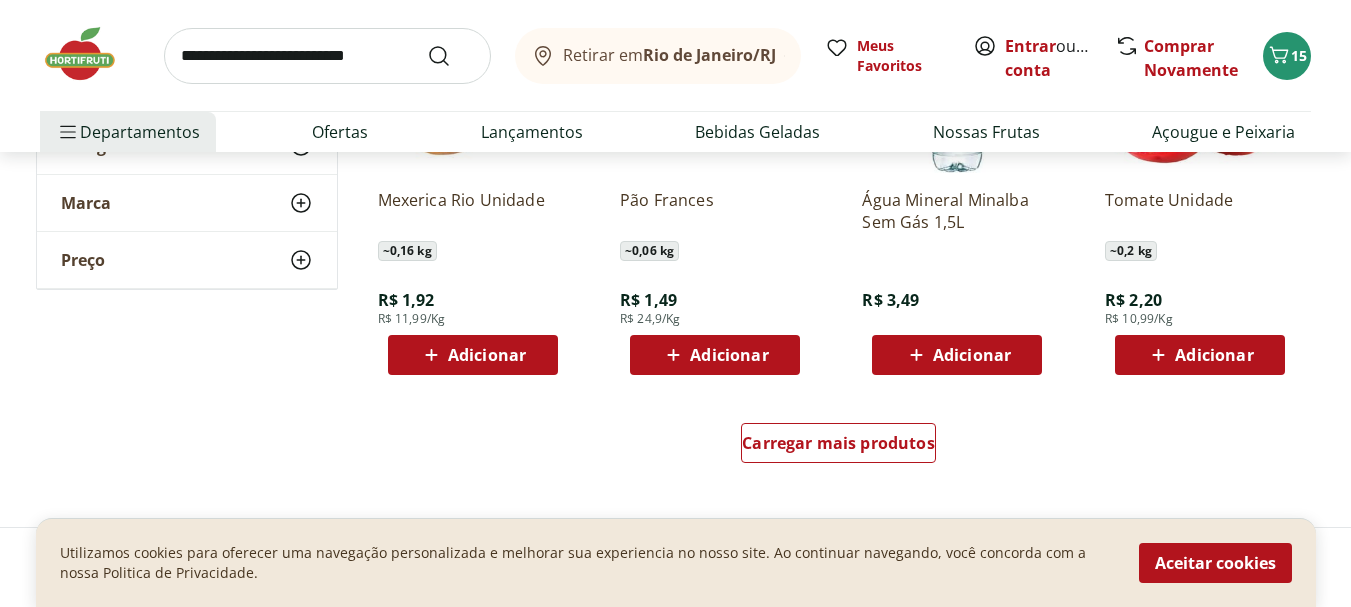 scroll, scrollTop: 1259, scrollLeft: 0, axis: vertical 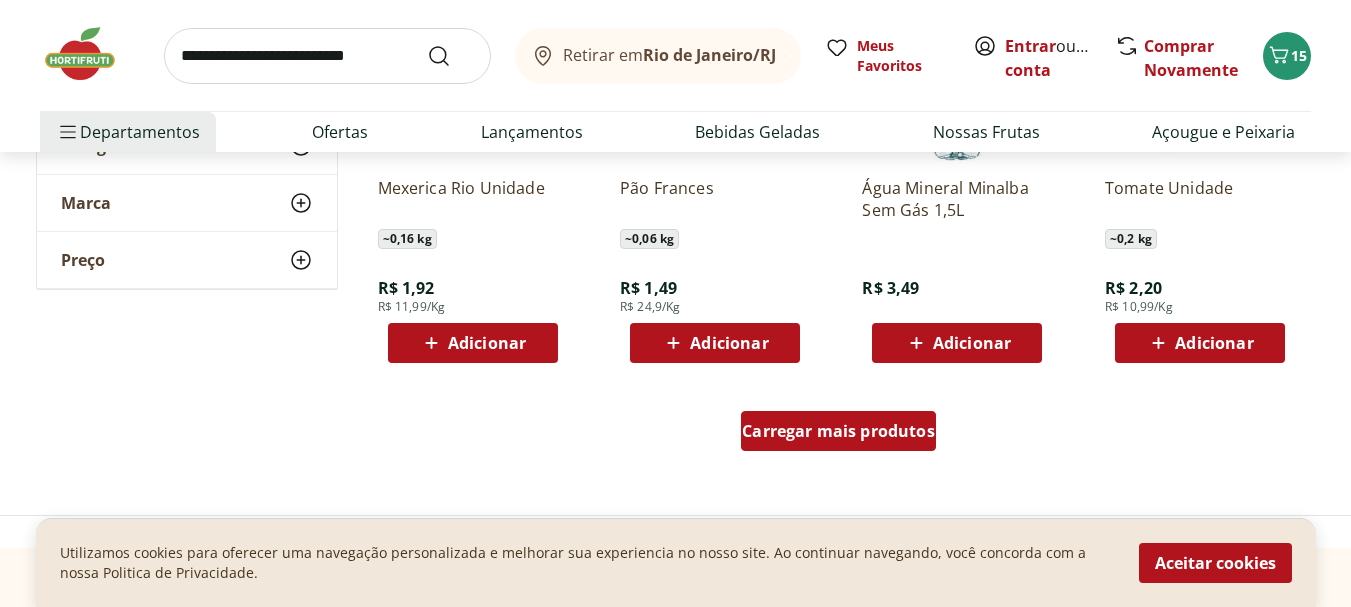 click on "Carregar mais produtos" at bounding box center (838, 431) 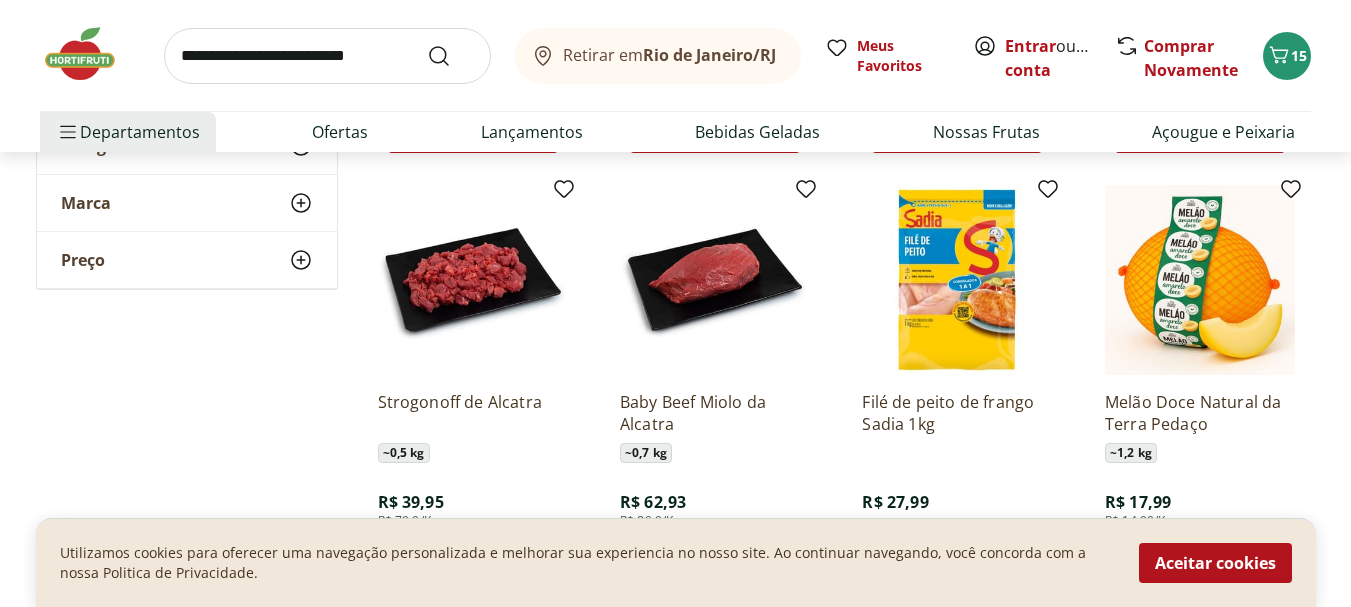 scroll, scrollTop: 1494, scrollLeft: 0, axis: vertical 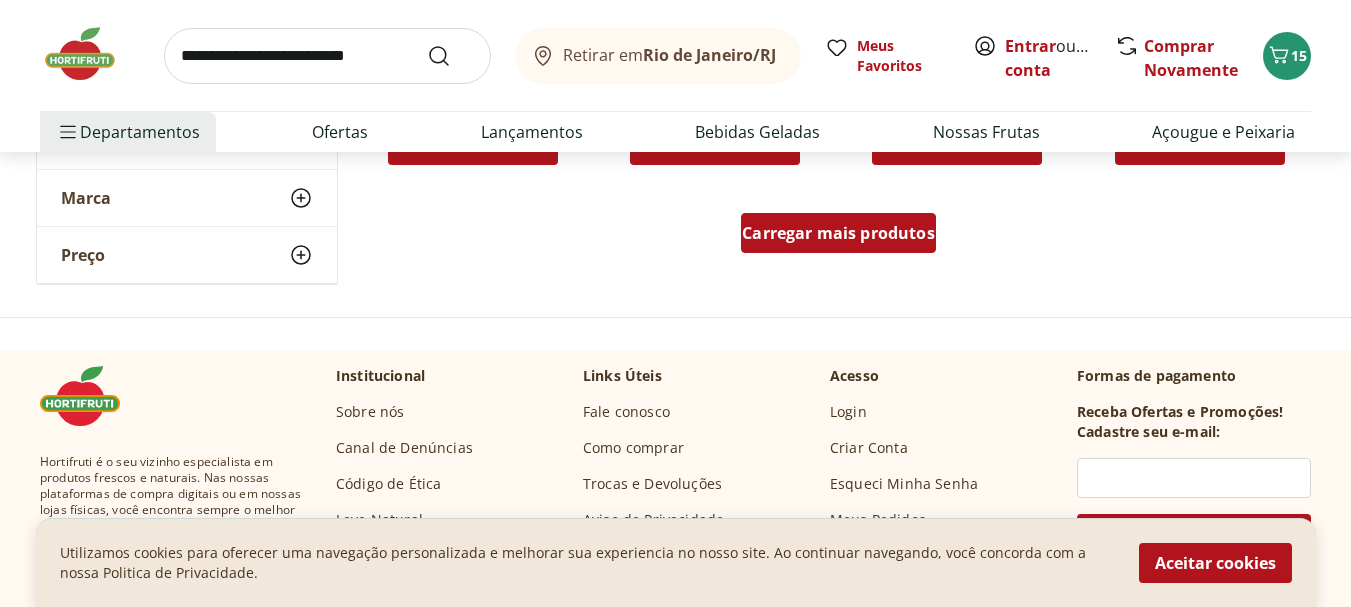 click on "Carregar mais produtos" at bounding box center [838, 233] 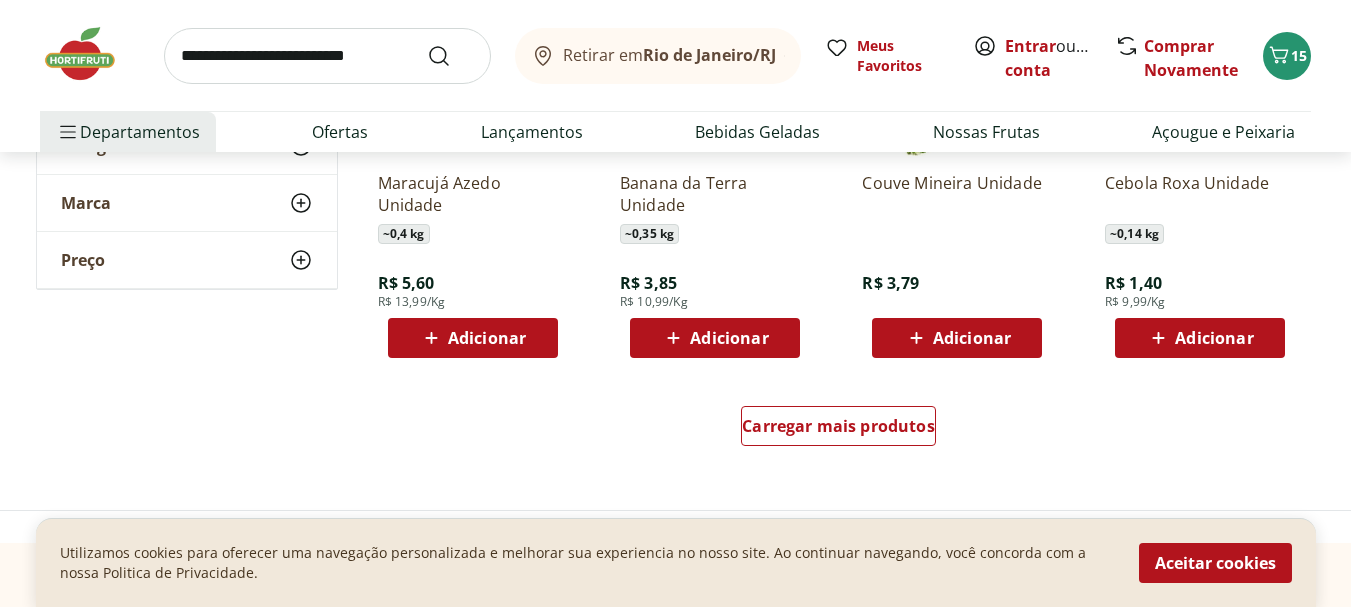 scroll, scrollTop: 3883, scrollLeft: 0, axis: vertical 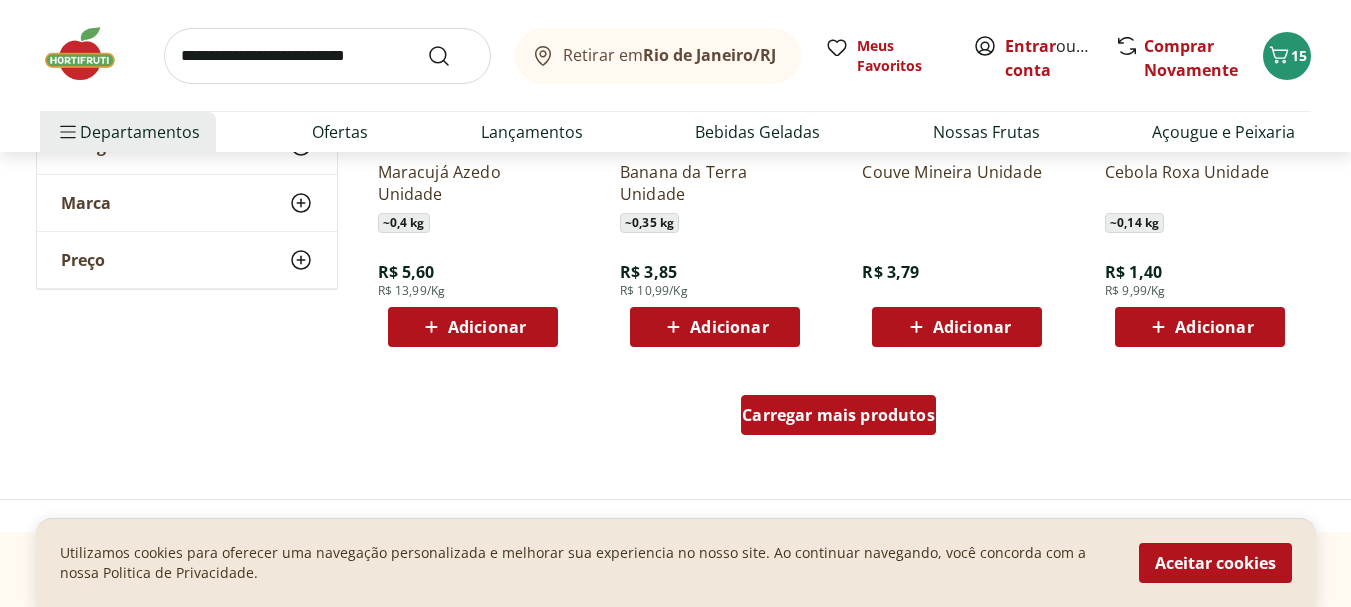click on "Carregar mais produtos" at bounding box center (838, 415) 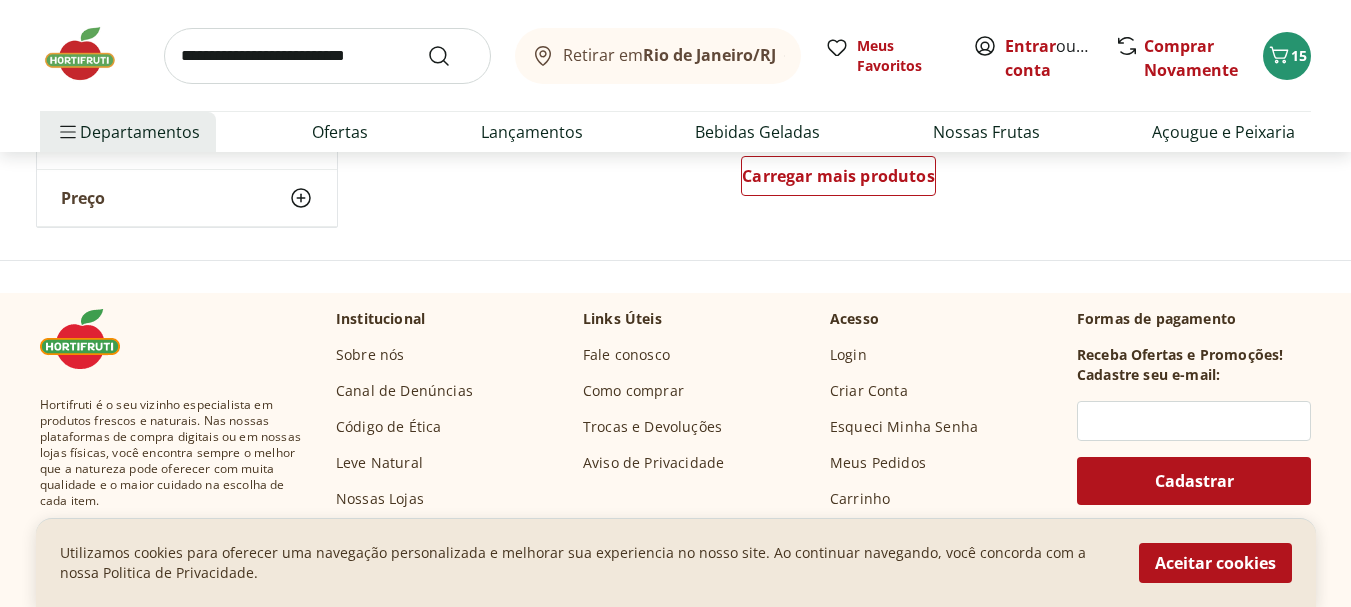 scroll, scrollTop: 5439, scrollLeft: 0, axis: vertical 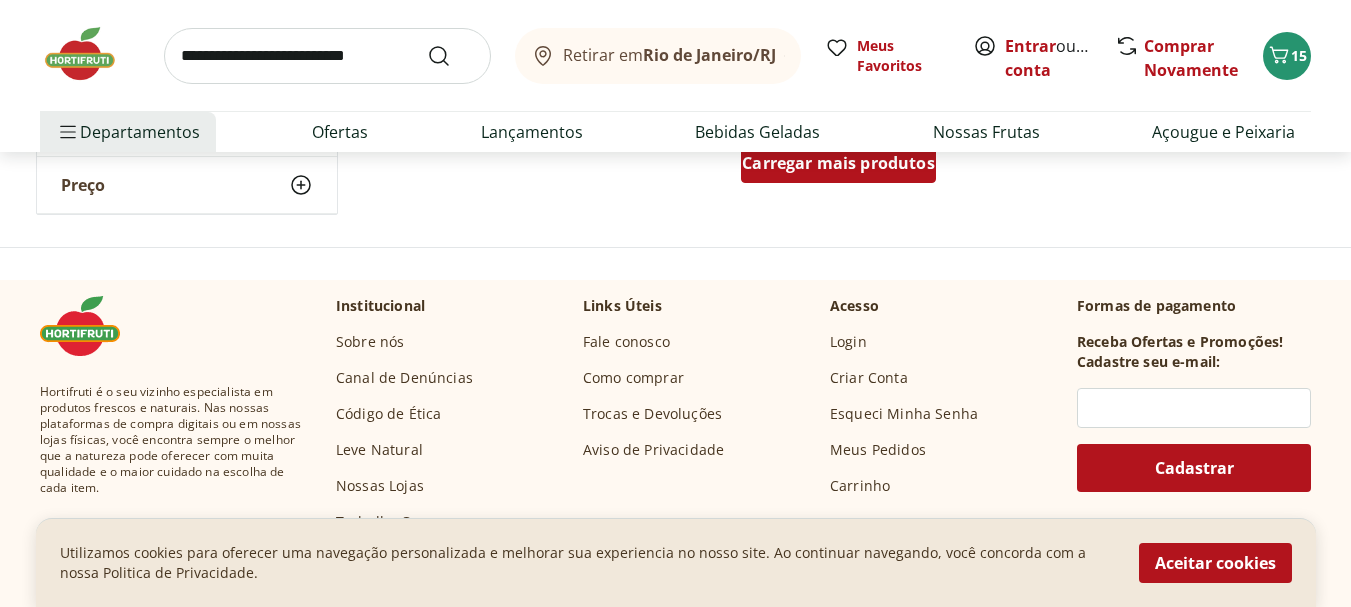 click on "Carregar mais produtos" at bounding box center (838, 163) 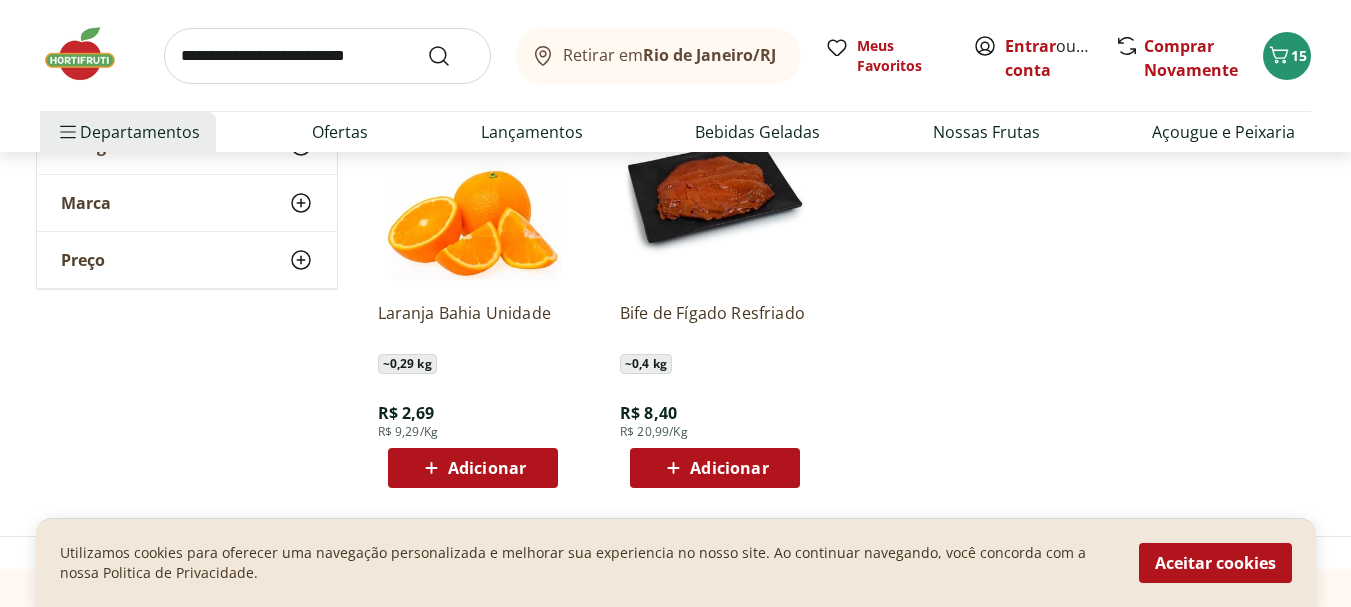 scroll, scrollTop: 5939, scrollLeft: 0, axis: vertical 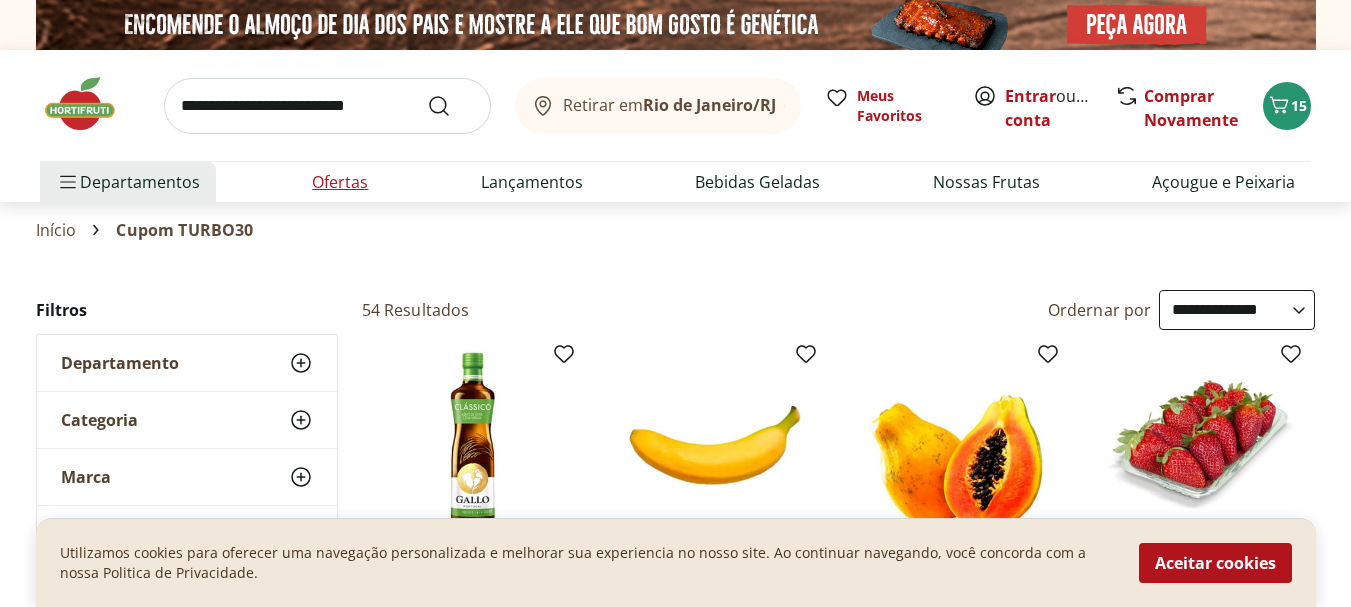 click on "Ofertas" at bounding box center (340, 182) 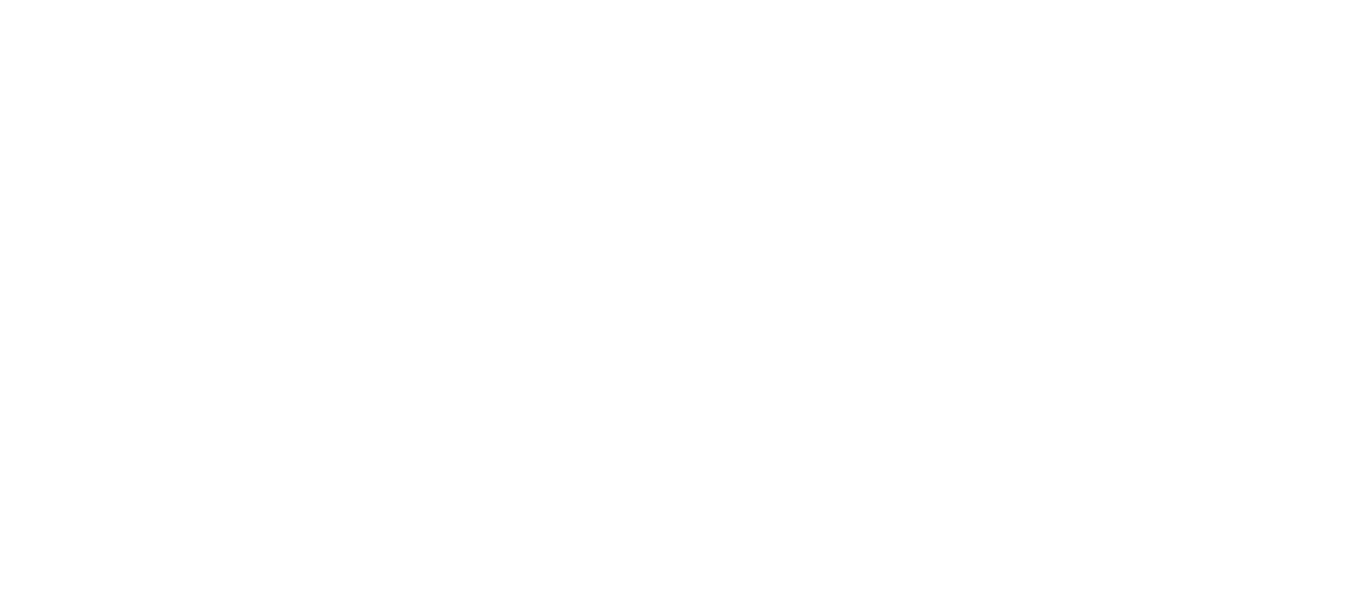 select on "**********" 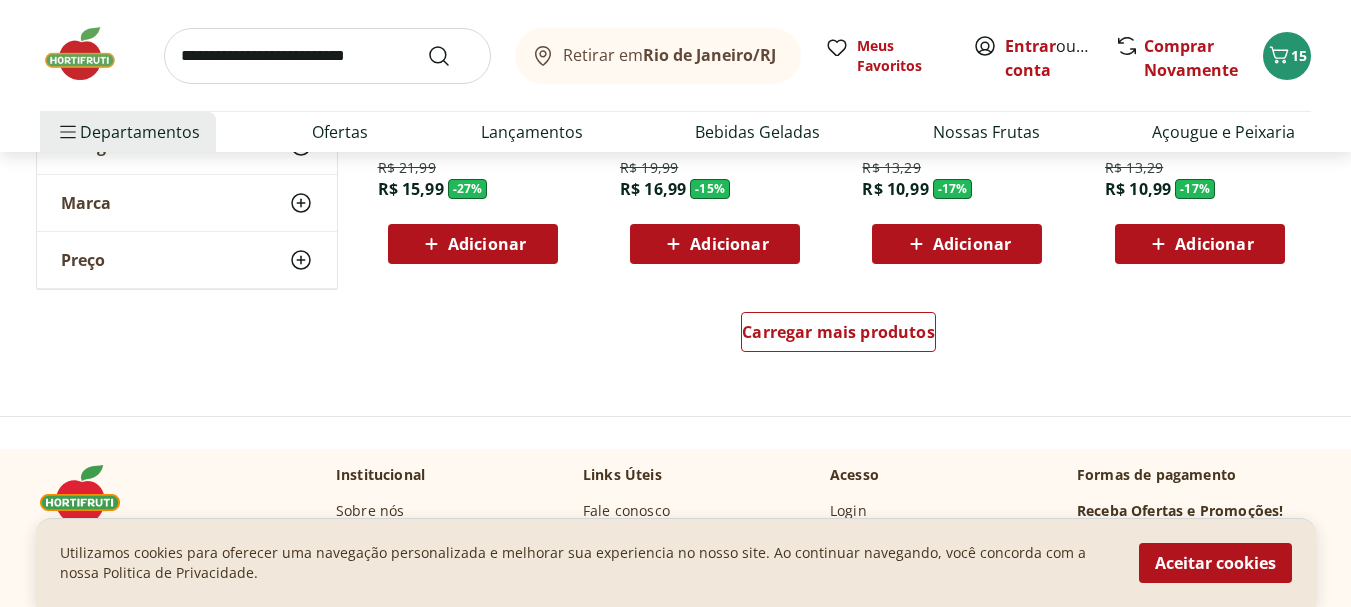 scroll, scrollTop: 1383, scrollLeft: 0, axis: vertical 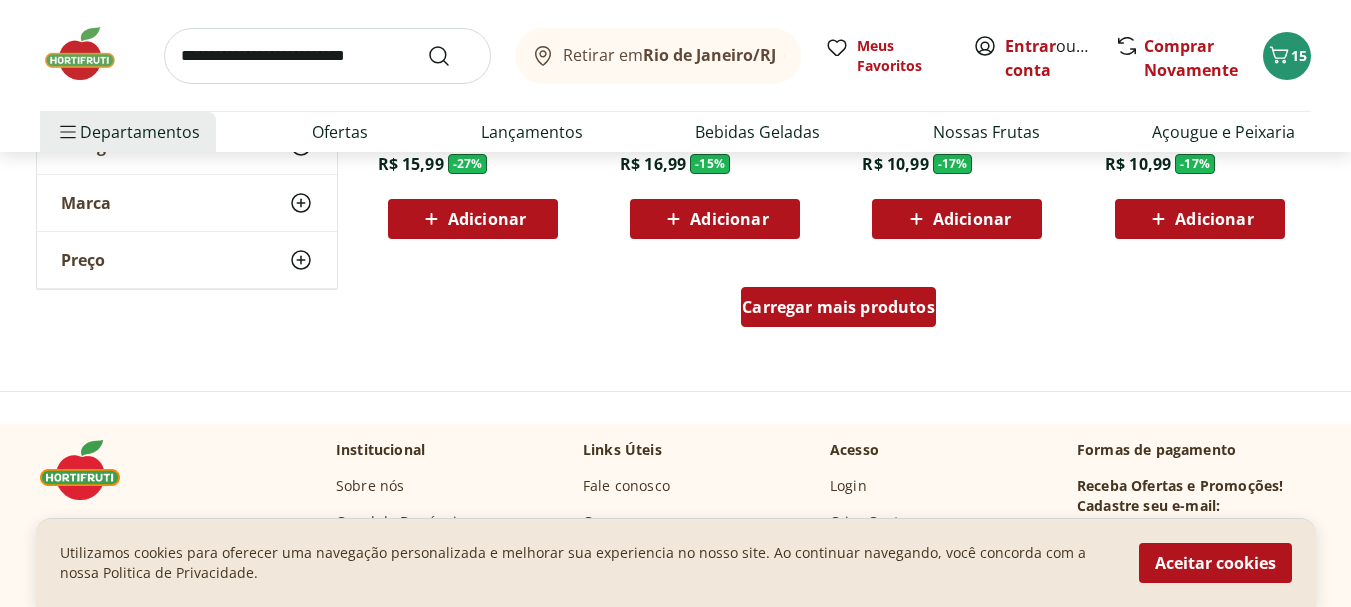 click on "Carregar mais produtos" at bounding box center (838, 307) 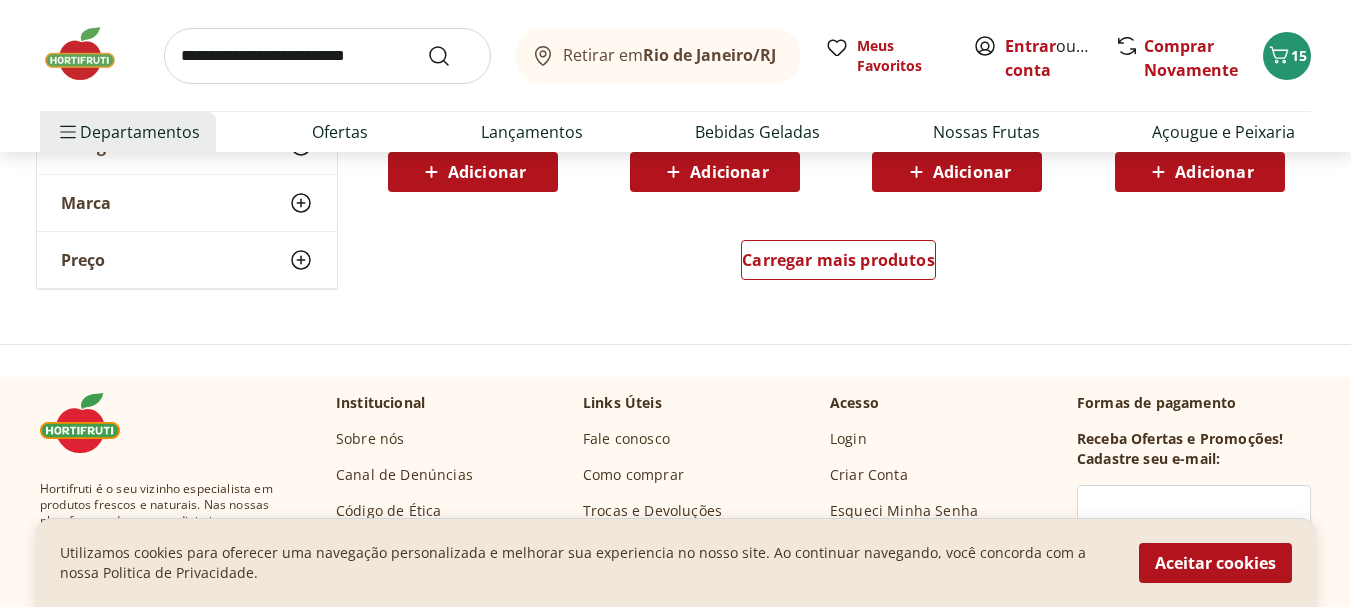 scroll, scrollTop: 2742, scrollLeft: 0, axis: vertical 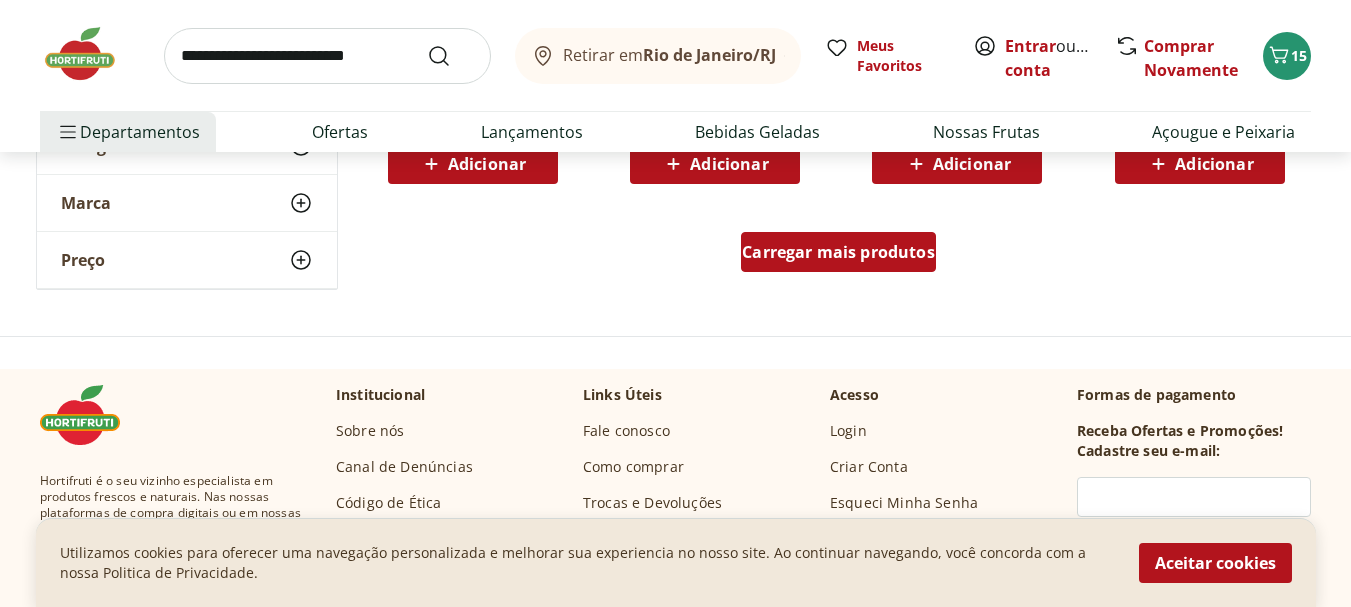 click on "Carregar mais produtos" at bounding box center [838, 252] 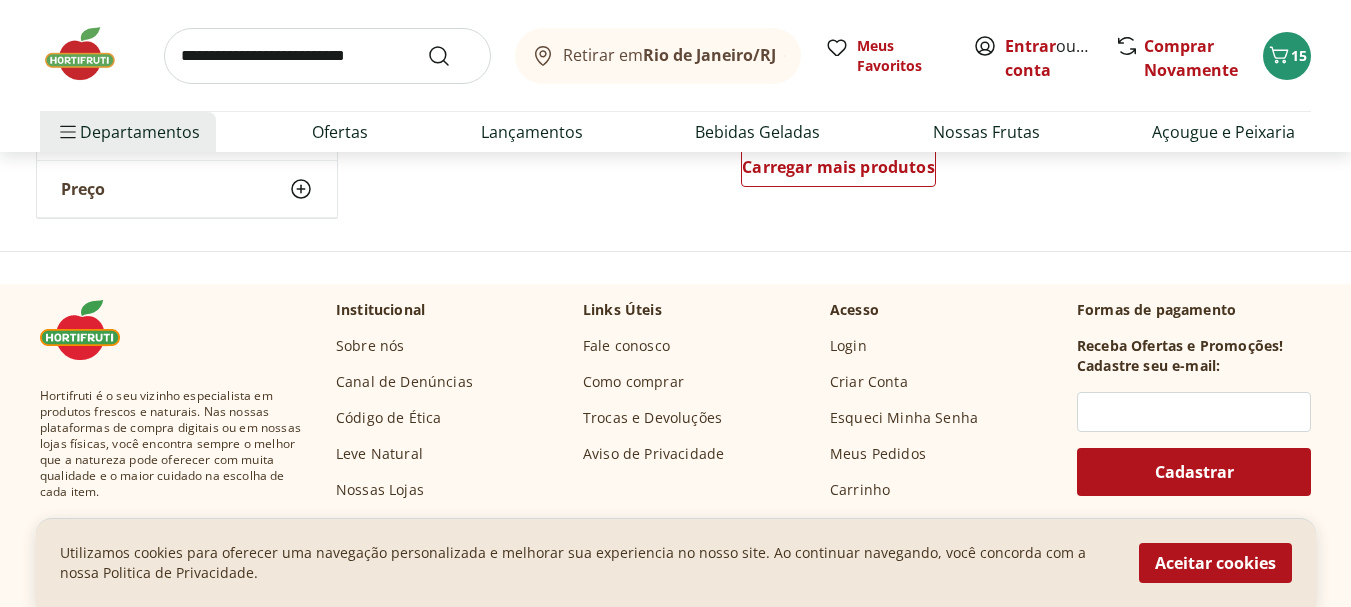 scroll, scrollTop: 4152, scrollLeft: 0, axis: vertical 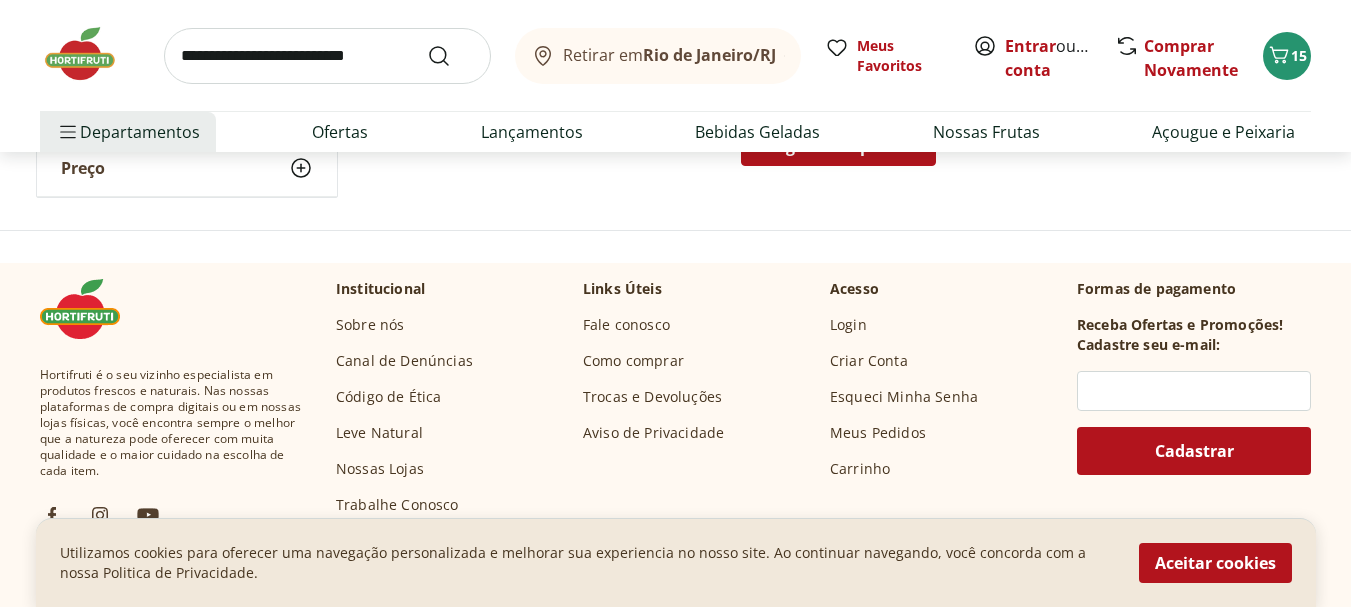 click on "Carregar mais produtos" at bounding box center (838, 146) 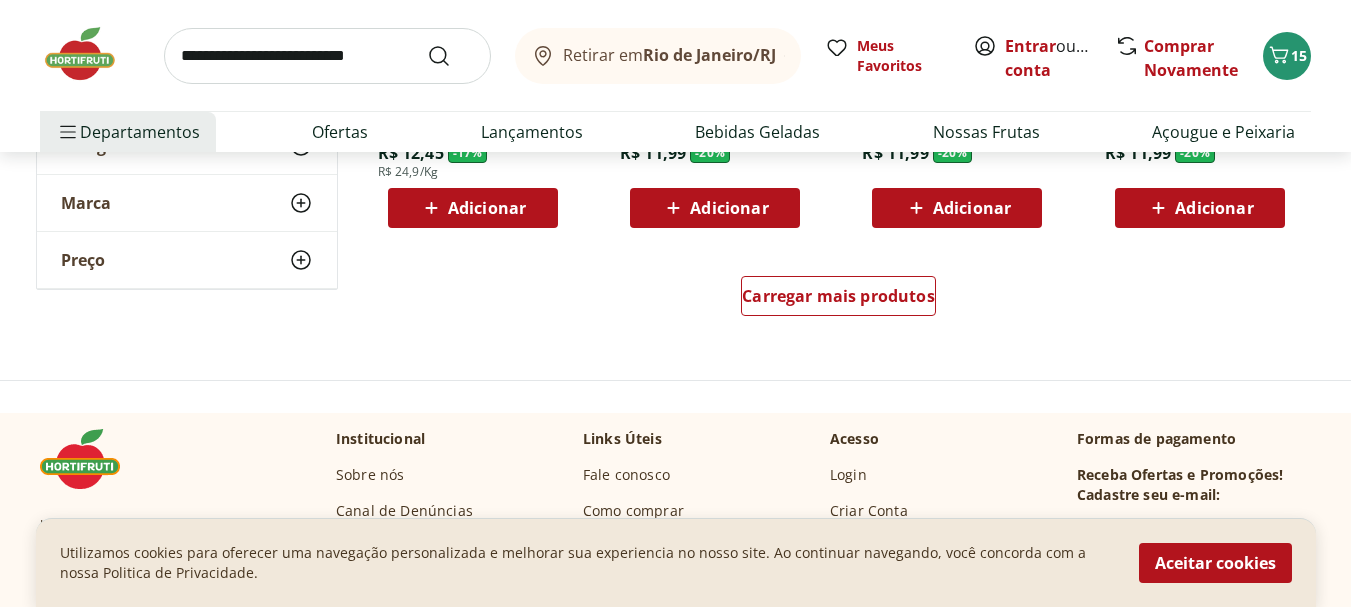 scroll, scrollTop: 5319, scrollLeft: 0, axis: vertical 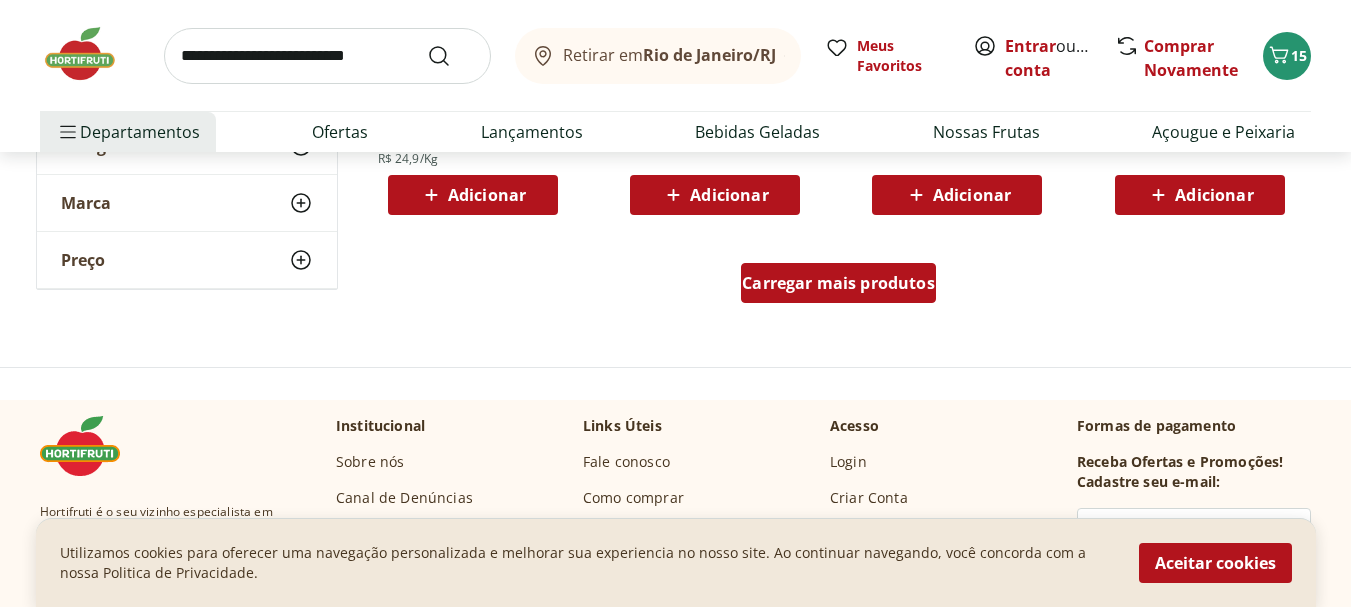 click on "Carregar mais produtos" at bounding box center [838, 283] 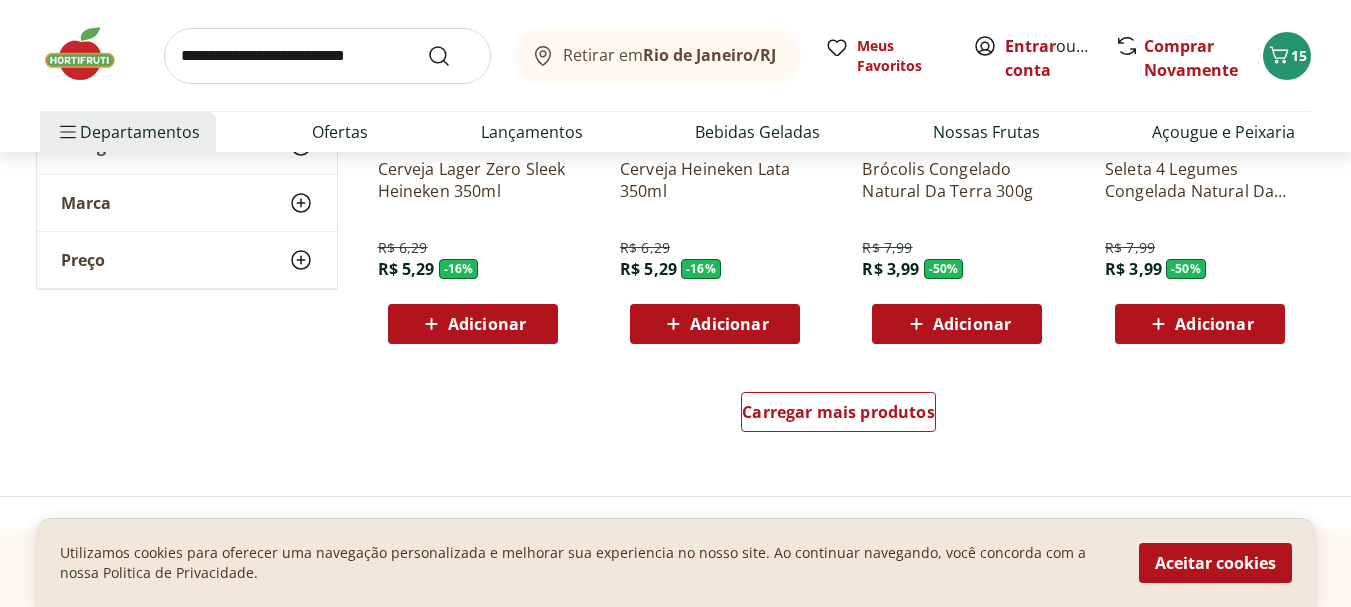 scroll, scrollTop: 6539, scrollLeft: 0, axis: vertical 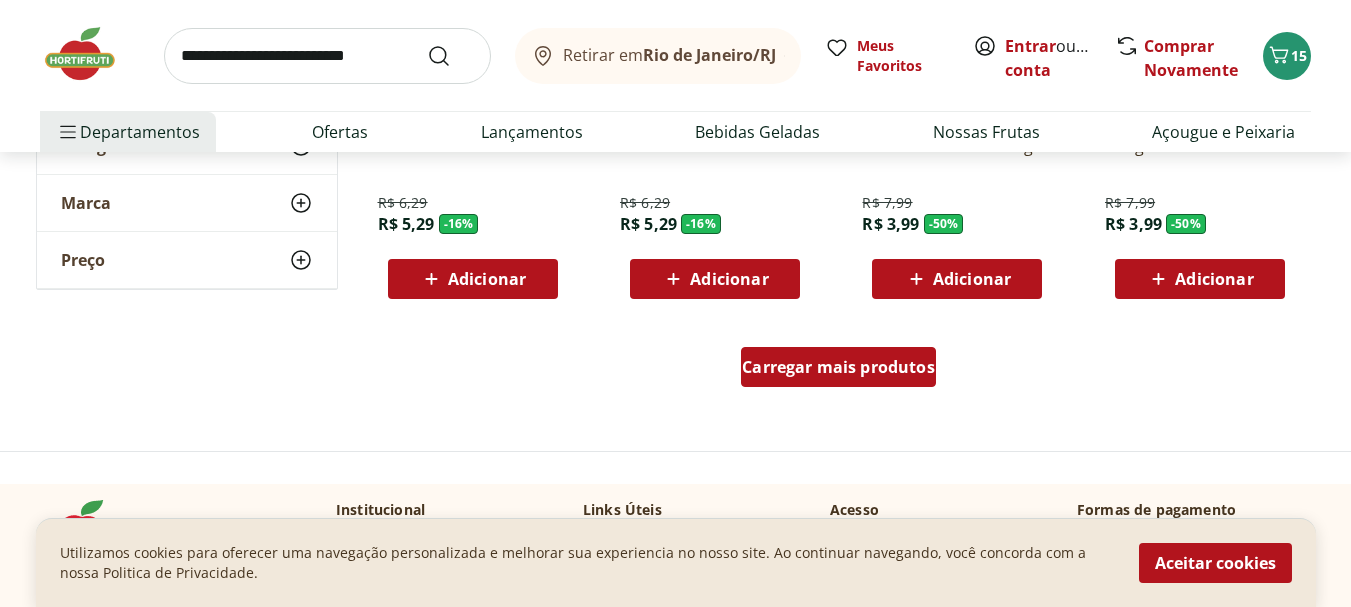 click on "Carregar mais produtos" at bounding box center [838, 367] 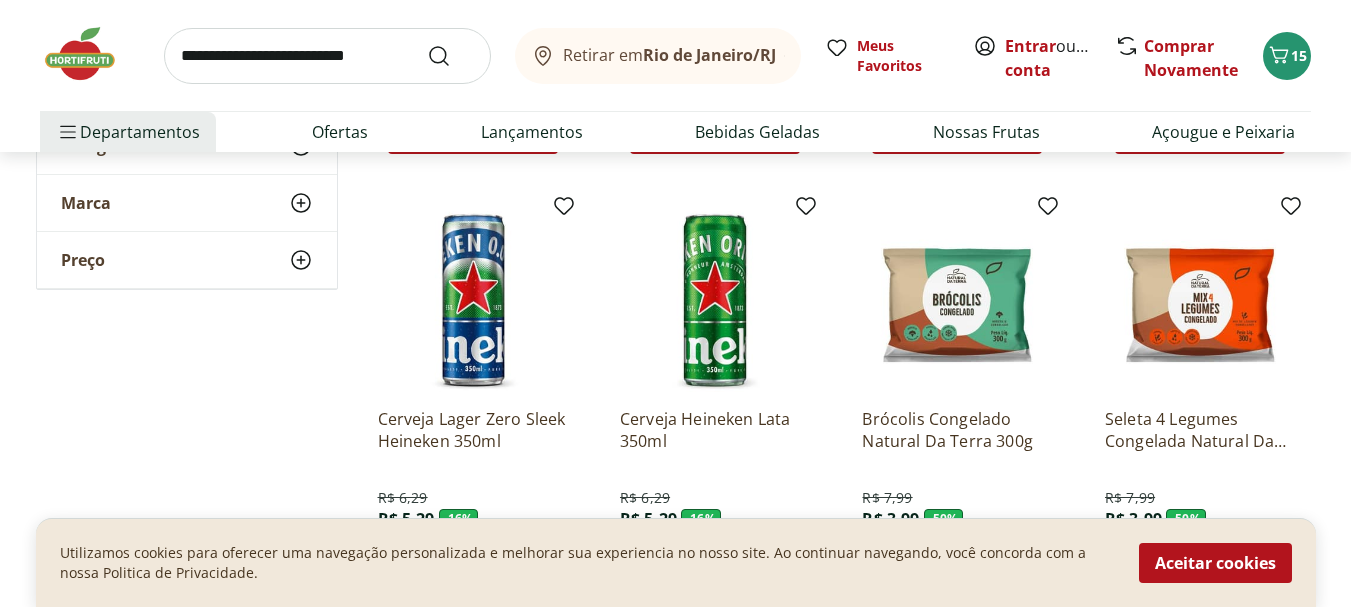 scroll, scrollTop: 6262, scrollLeft: 0, axis: vertical 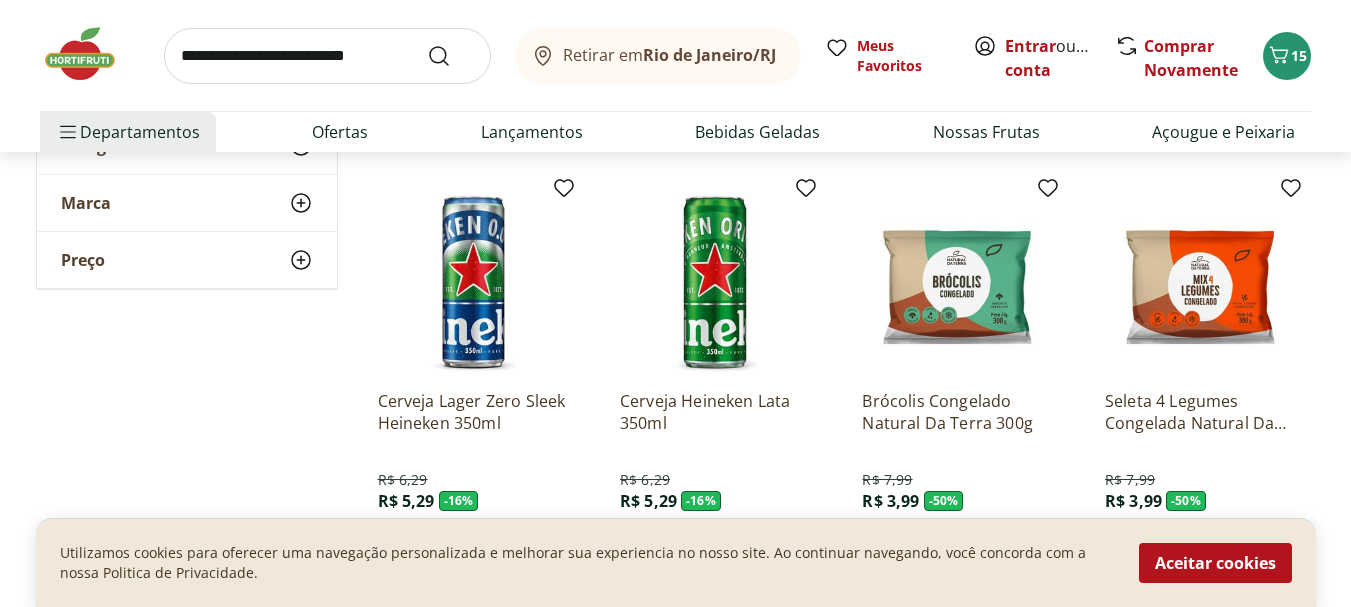 click on "Seleta 4 Legumes Congelada Natural Da Terra 300g" at bounding box center [1200, 412] 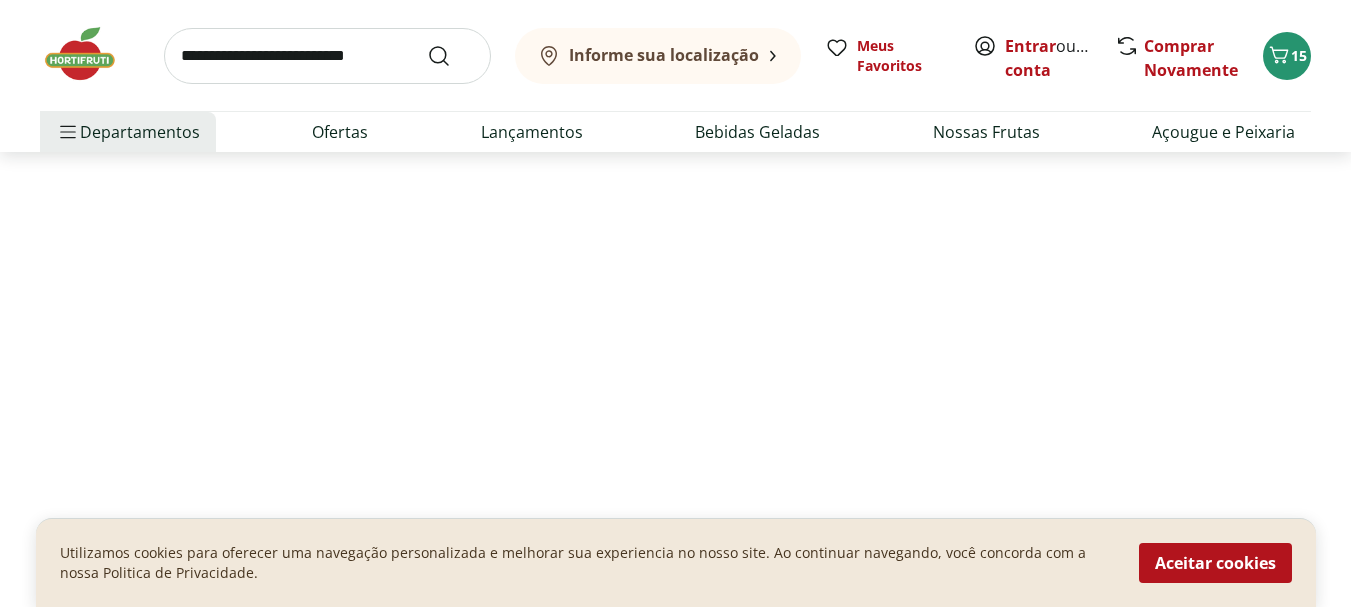 scroll, scrollTop: 0, scrollLeft: 0, axis: both 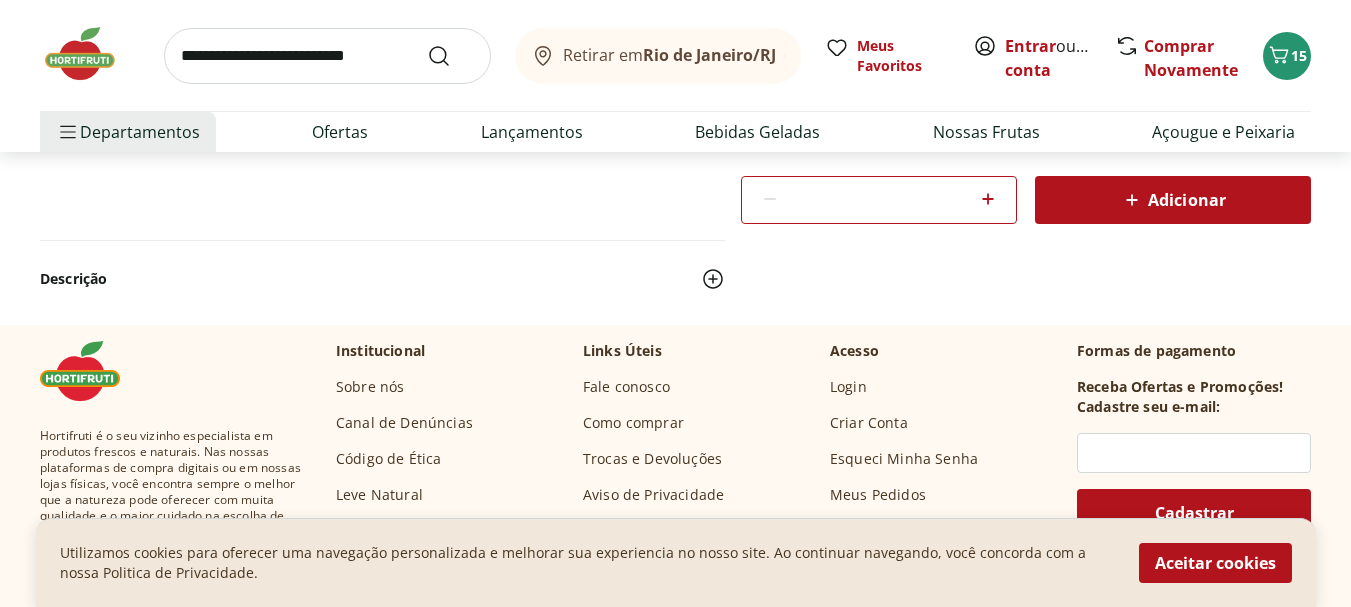 click at bounding box center (713, 279) 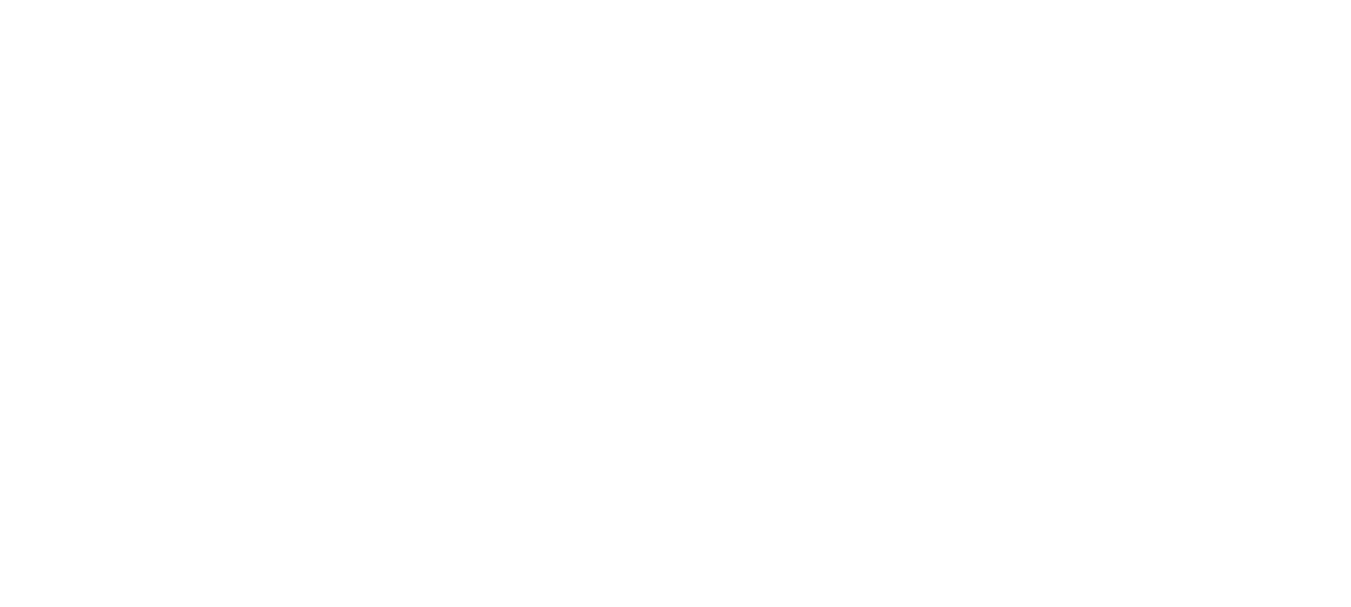 scroll, scrollTop: 0, scrollLeft: 0, axis: both 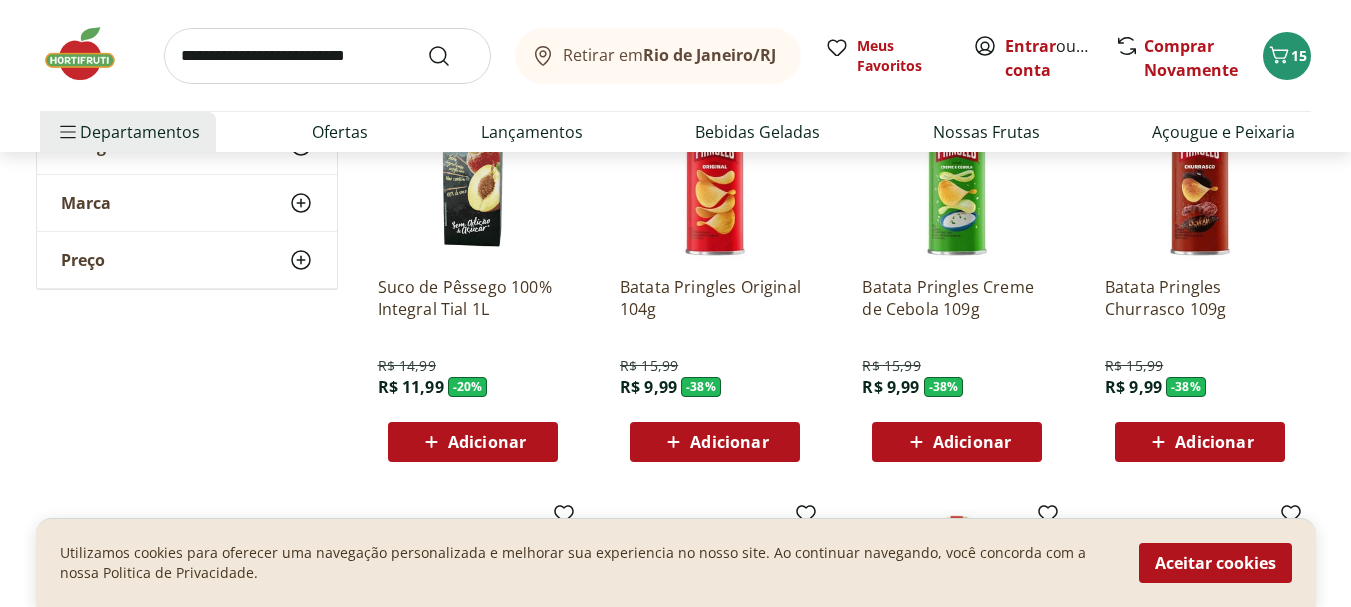 click on "Adicionar" at bounding box center [729, 442] 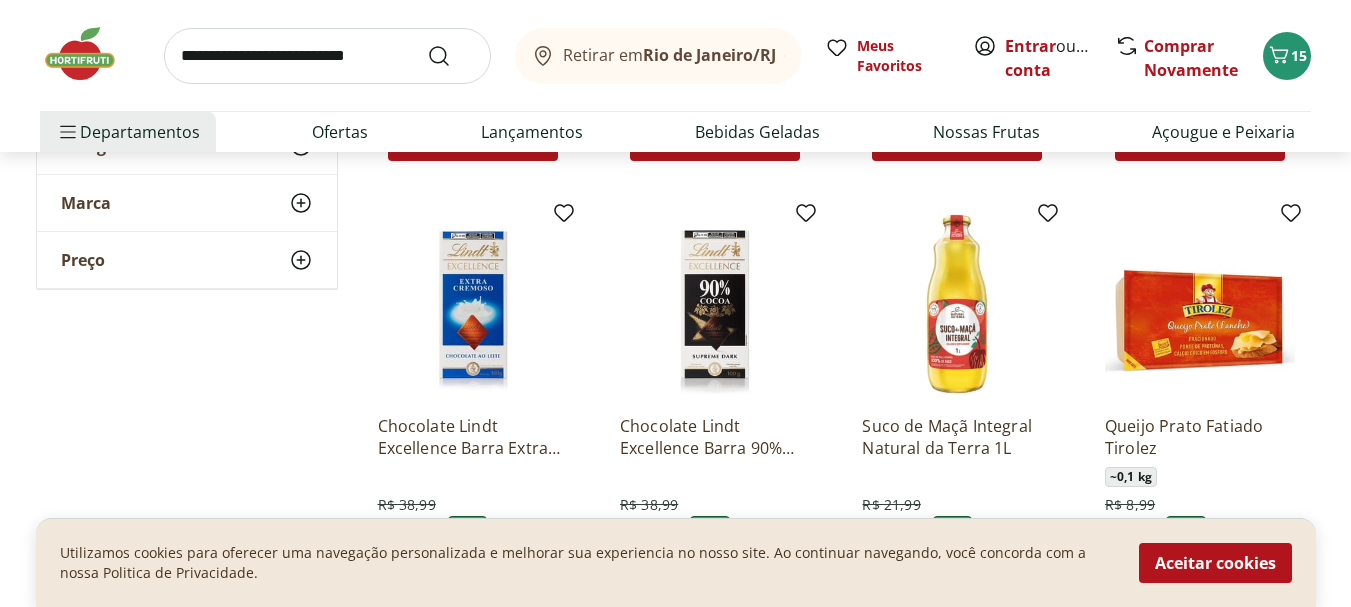 scroll, scrollTop: 5843, scrollLeft: 0, axis: vertical 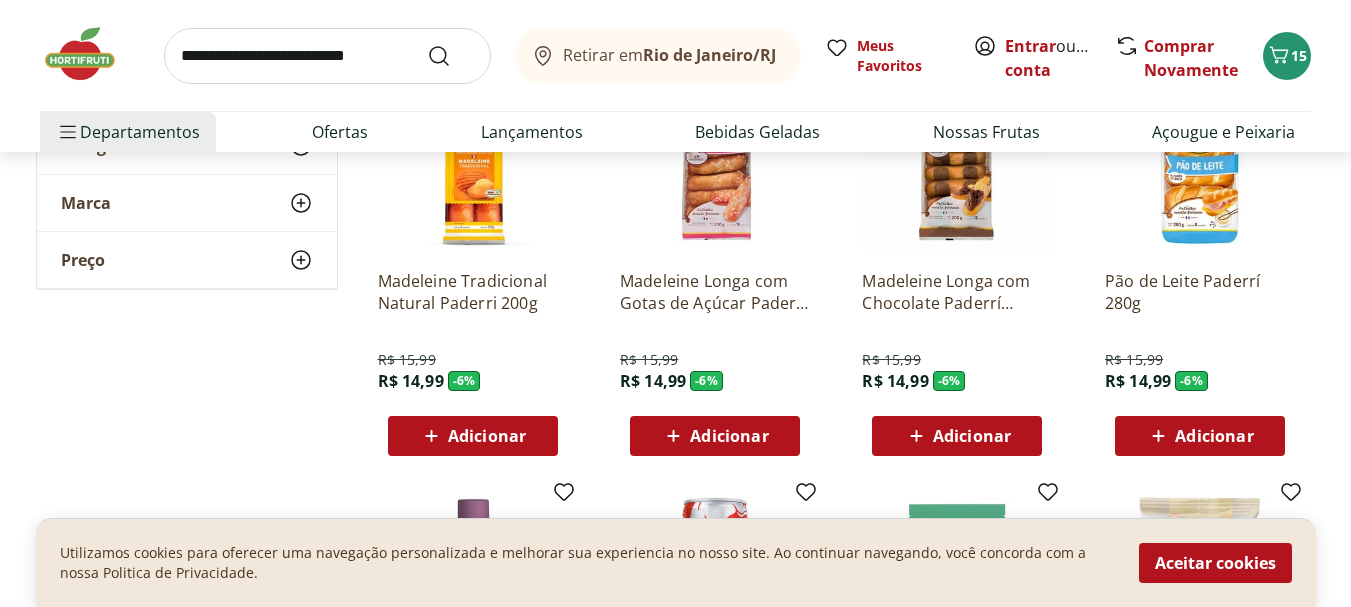 click on "Adicionar" at bounding box center (473, 436) 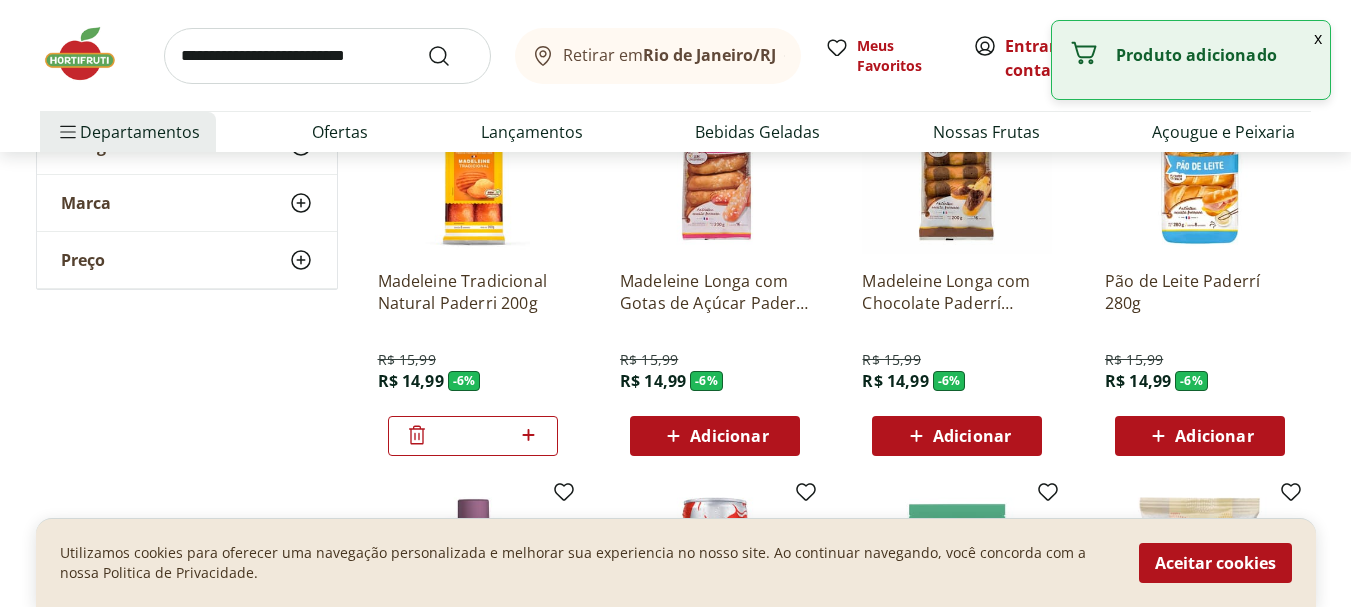 scroll, scrollTop: 3243, scrollLeft: 0, axis: vertical 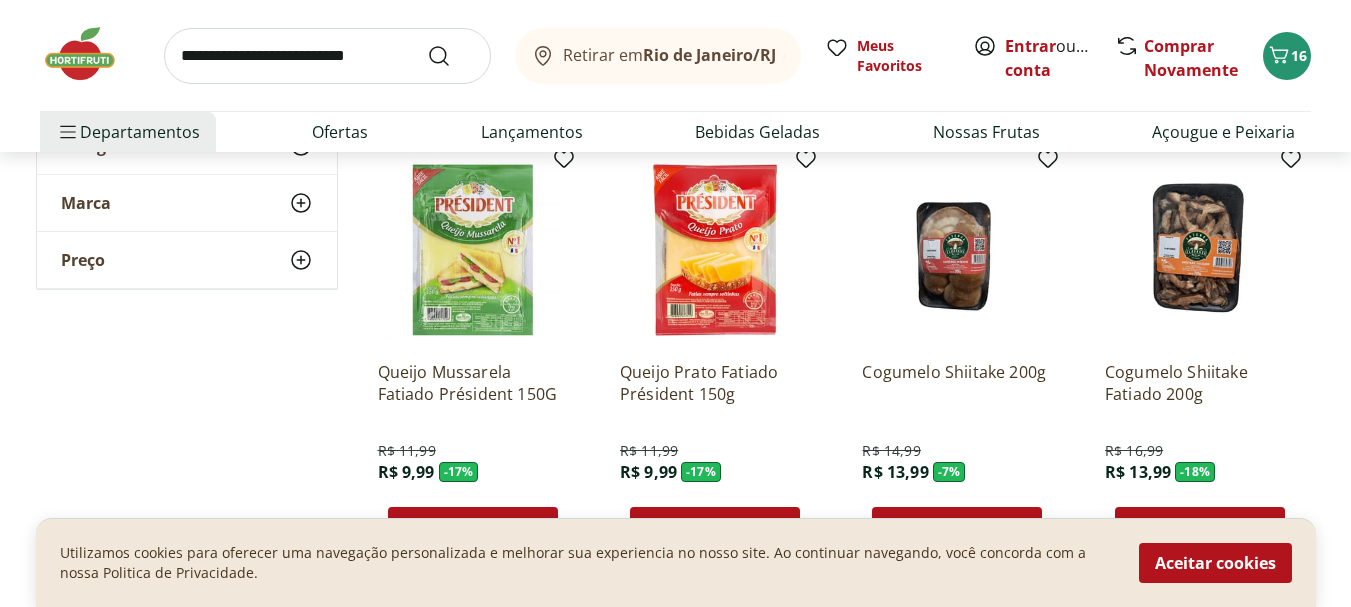 click on "Adicionar" at bounding box center [473, 527] 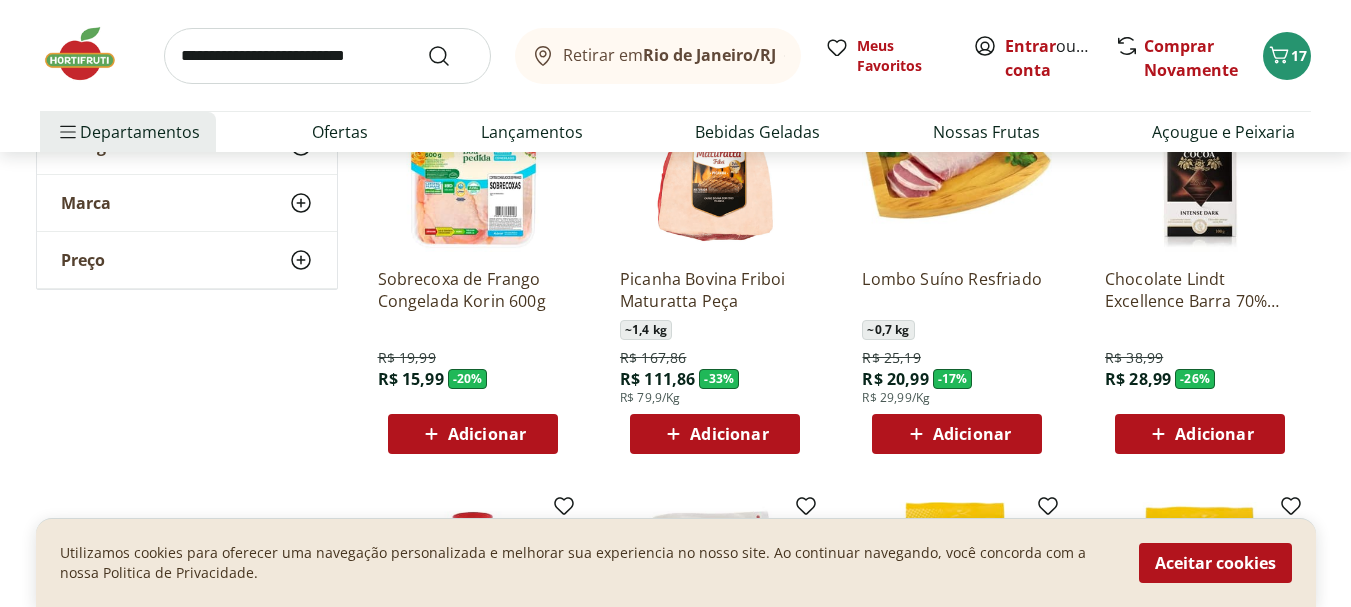 scroll, scrollTop: 711, scrollLeft: 0, axis: vertical 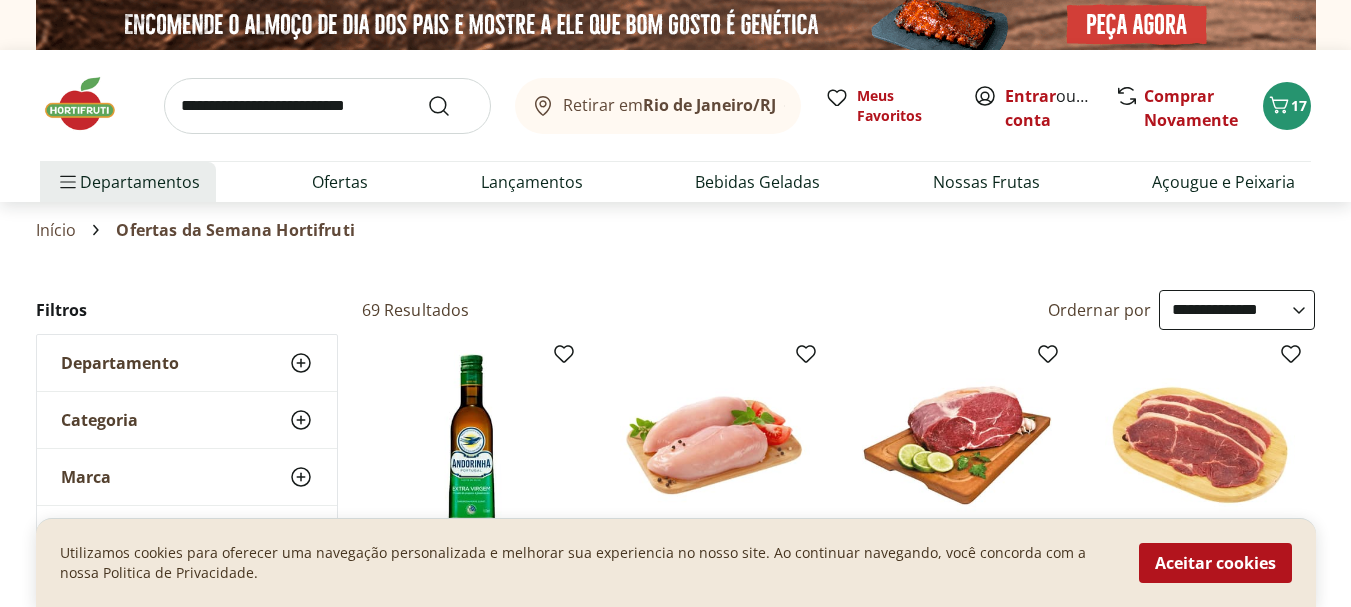 click at bounding box center [90, 104] 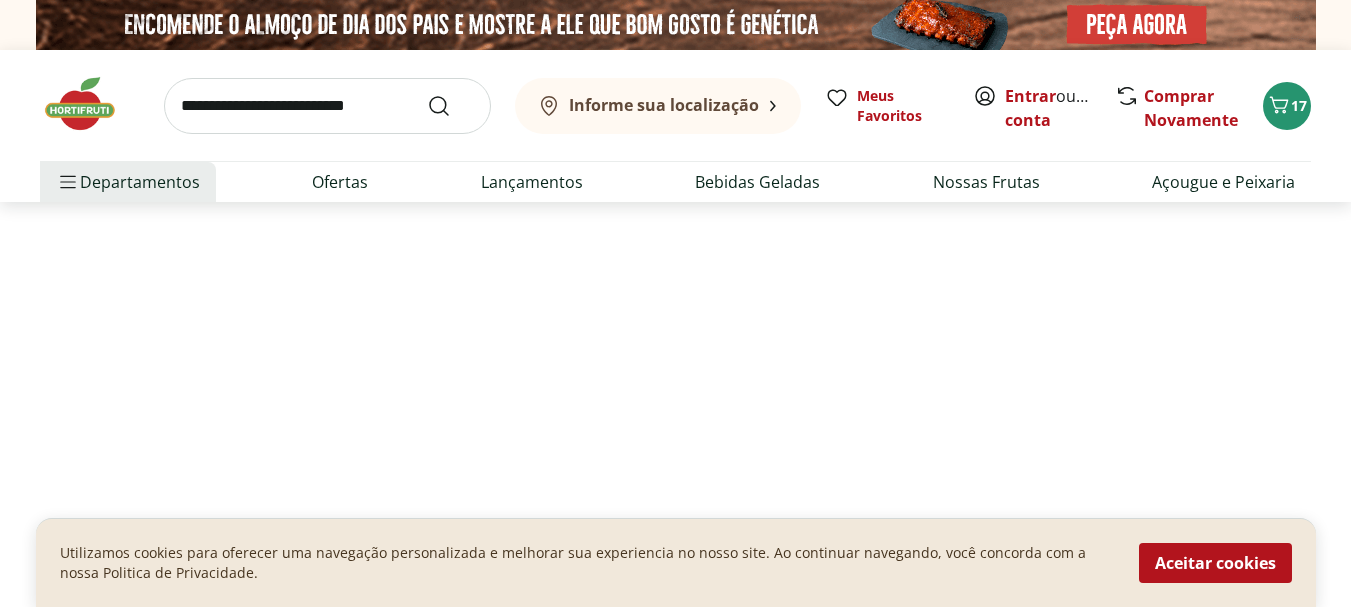 type on "*" 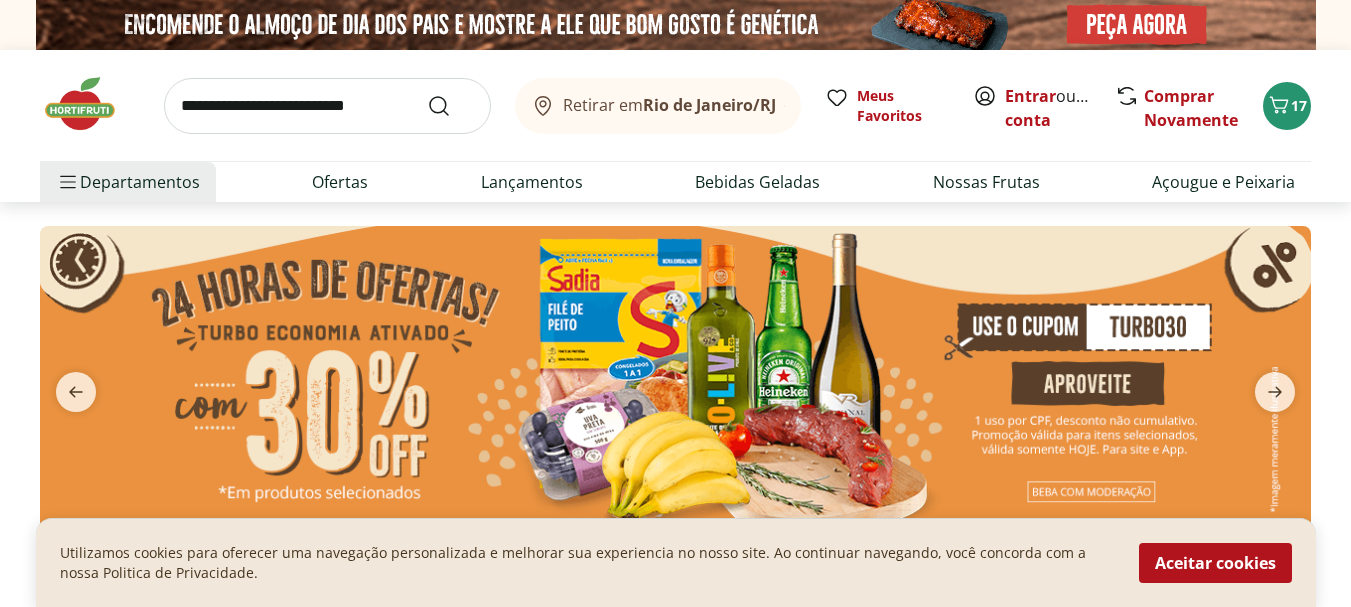 click at bounding box center [675, 380] 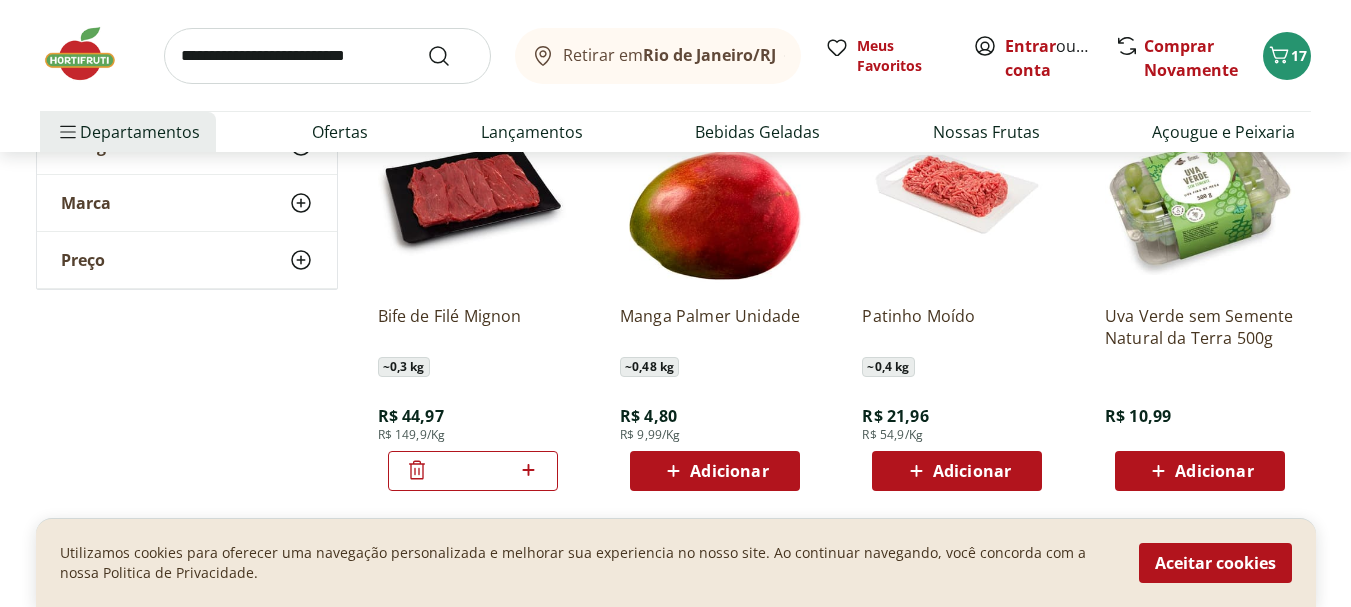 scroll, scrollTop: 727, scrollLeft: 0, axis: vertical 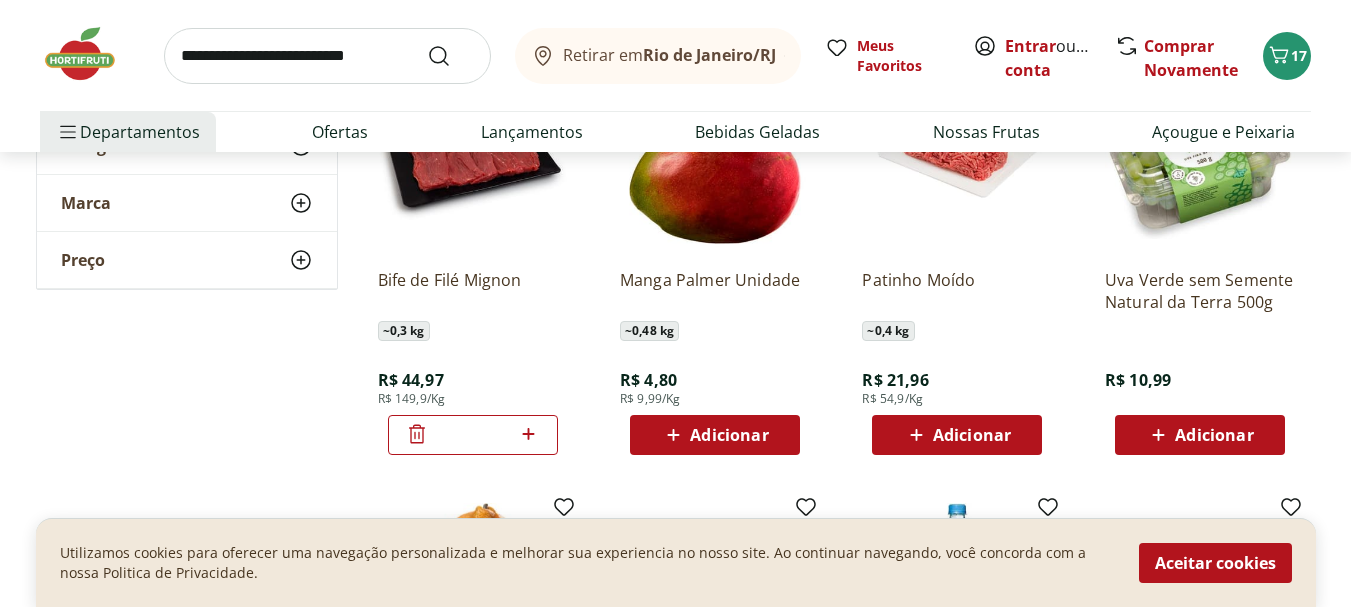 click on "Adicionar" at bounding box center (1214, 435) 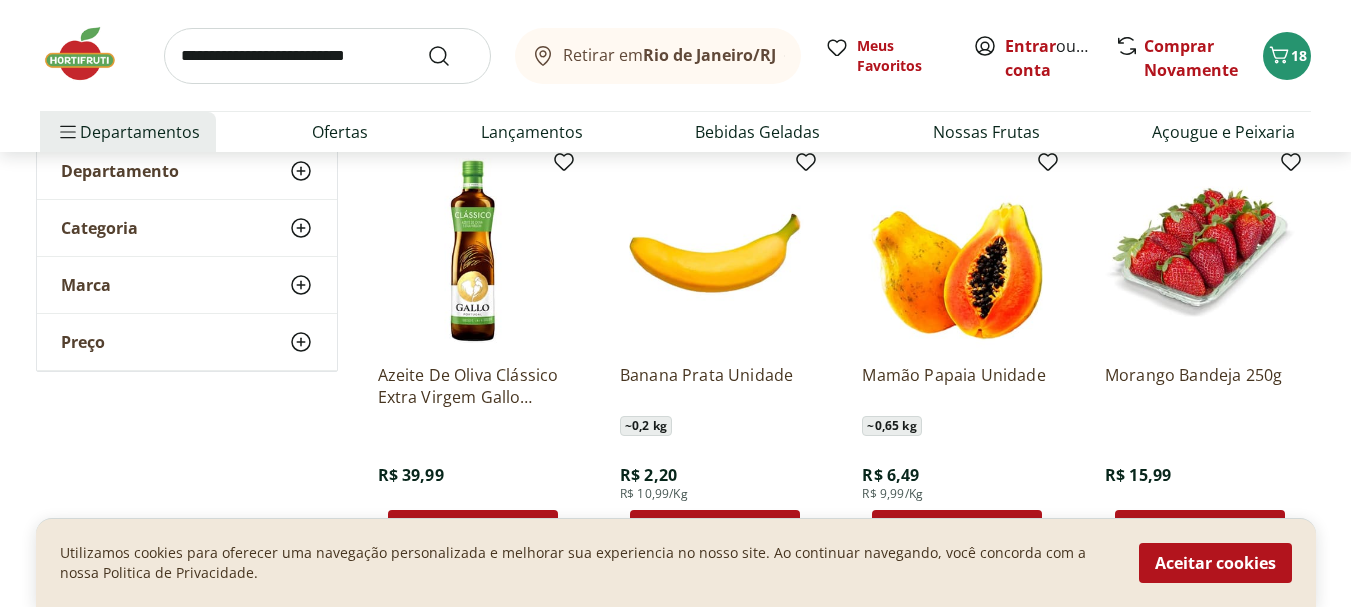 scroll, scrollTop: 264, scrollLeft: 0, axis: vertical 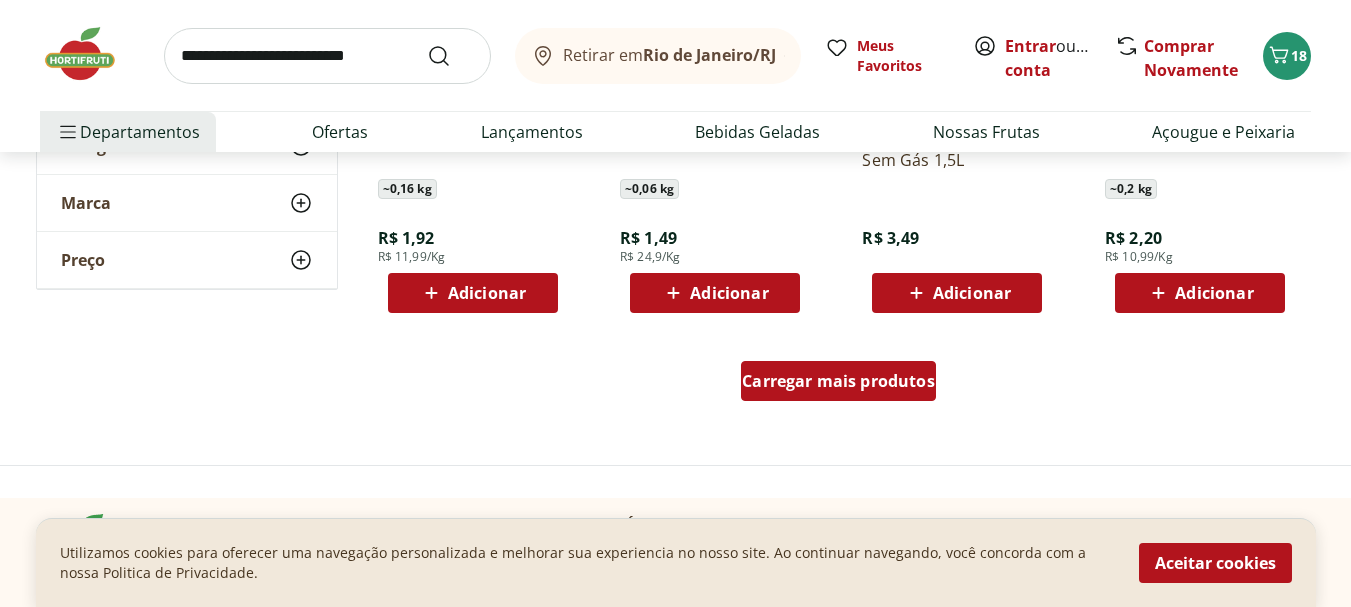 click on "Carregar mais produtos" at bounding box center [838, 381] 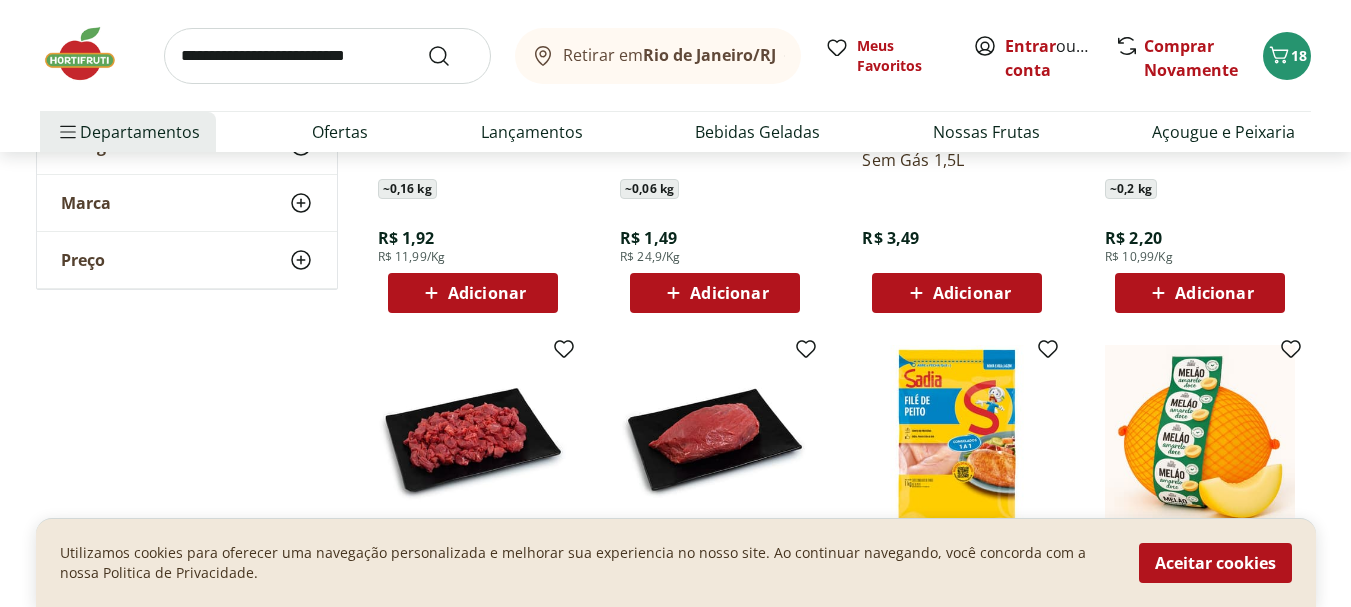 type on "*" 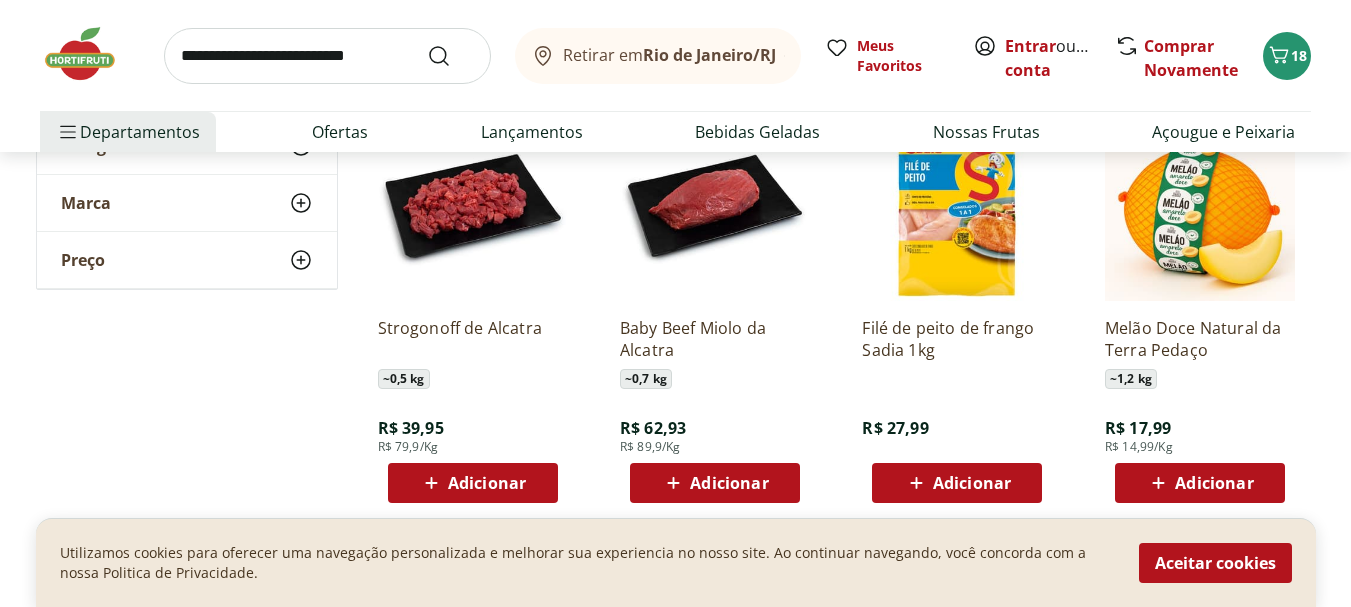 scroll, scrollTop: 1585, scrollLeft: 0, axis: vertical 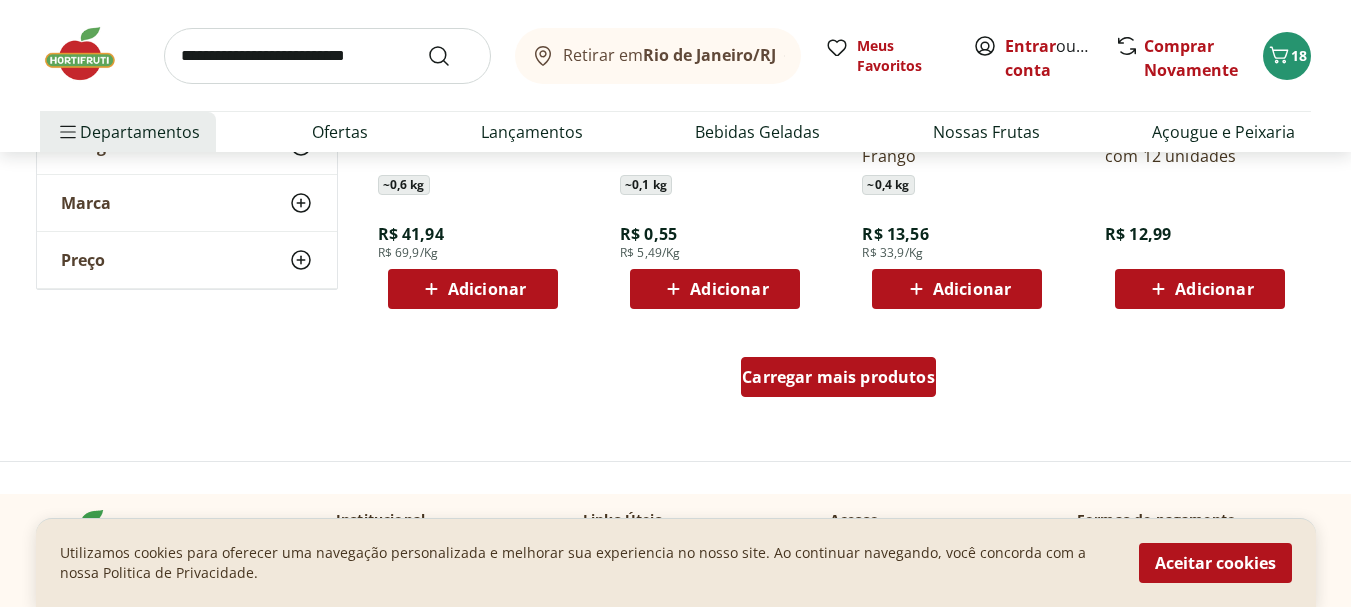 click on "Carregar mais produtos" at bounding box center (838, 377) 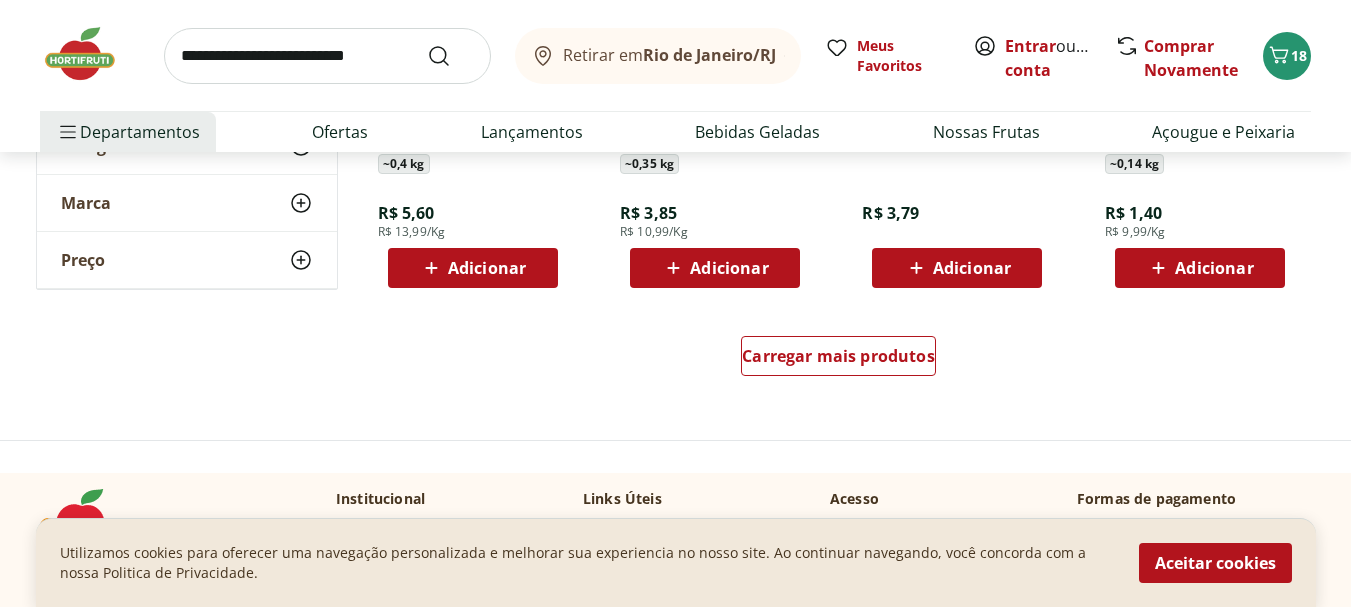 scroll, scrollTop: 3953, scrollLeft: 0, axis: vertical 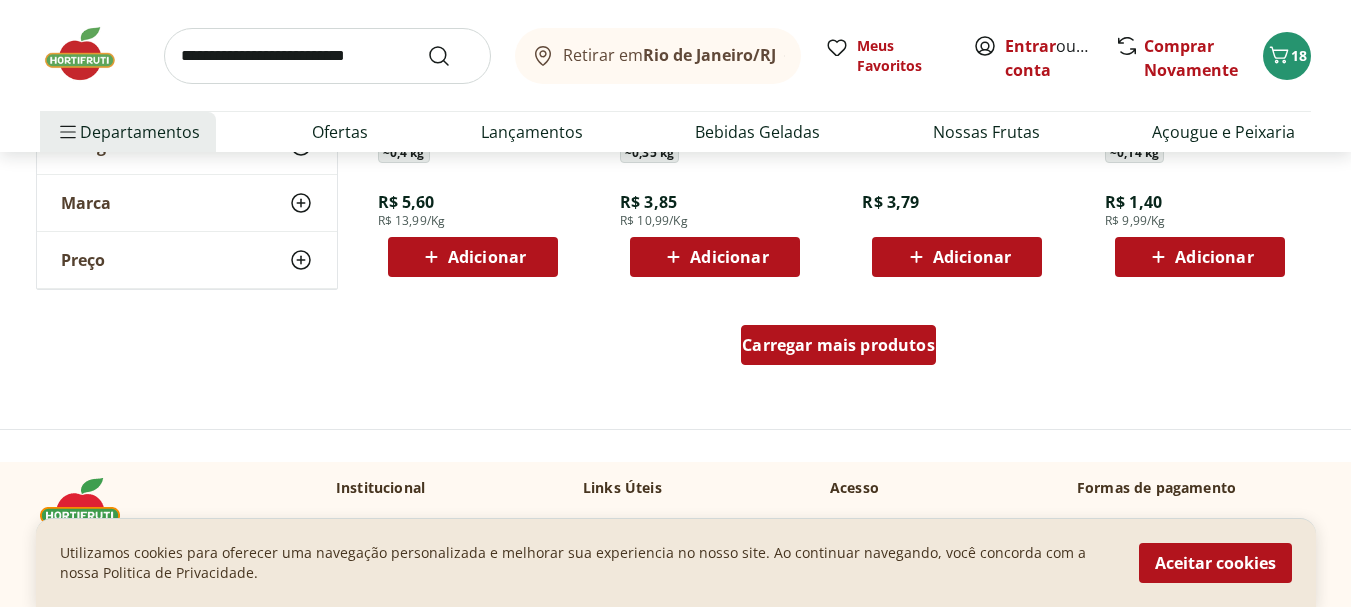 click on "Carregar mais produtos" at bounding box center [838, 345] 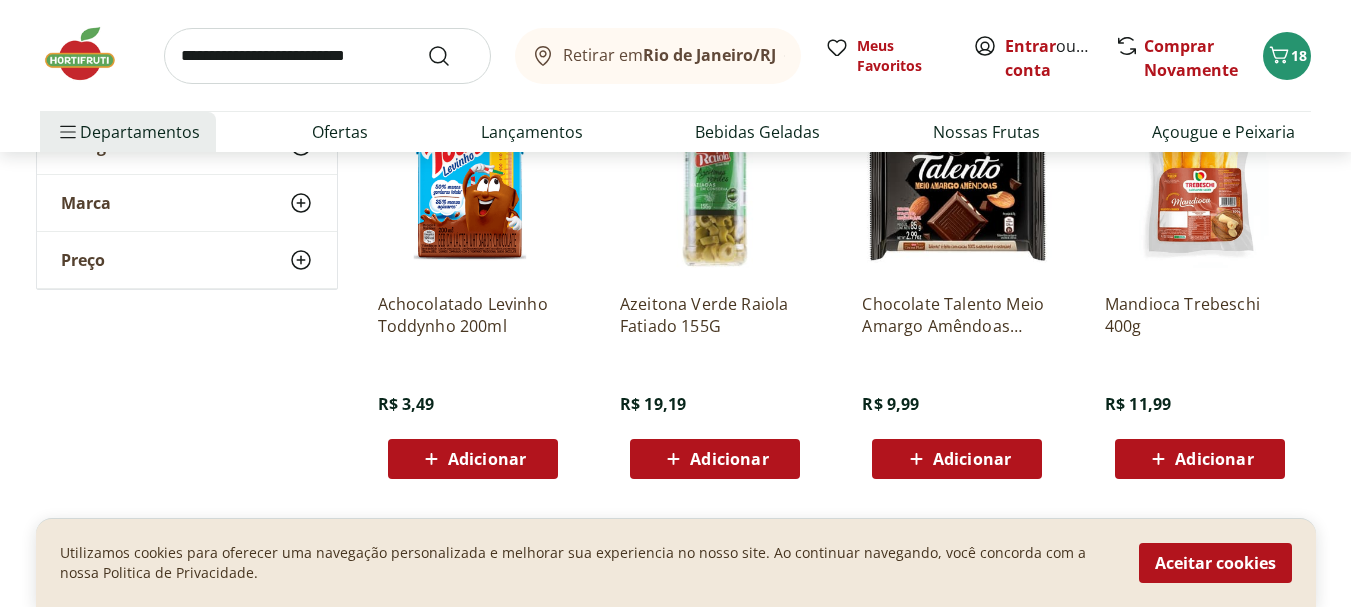 scroll, scrollTop: 5016, scrollLeft: 0, axis: vertical 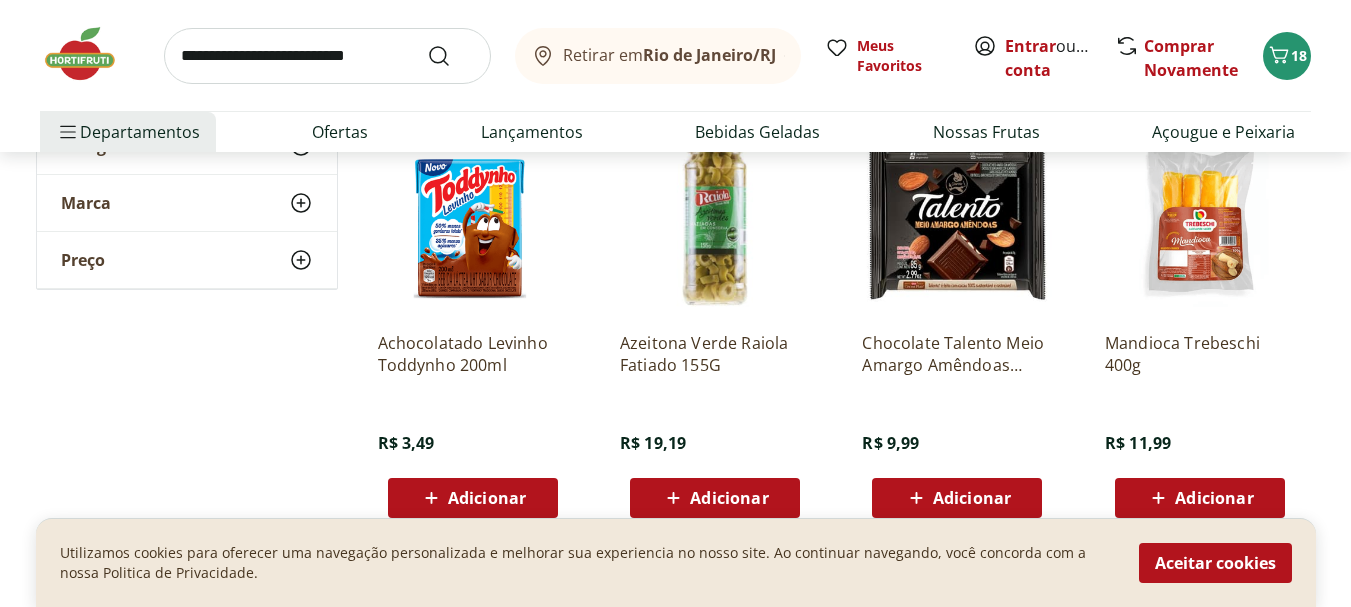 click at bounding box center (1200, 221) 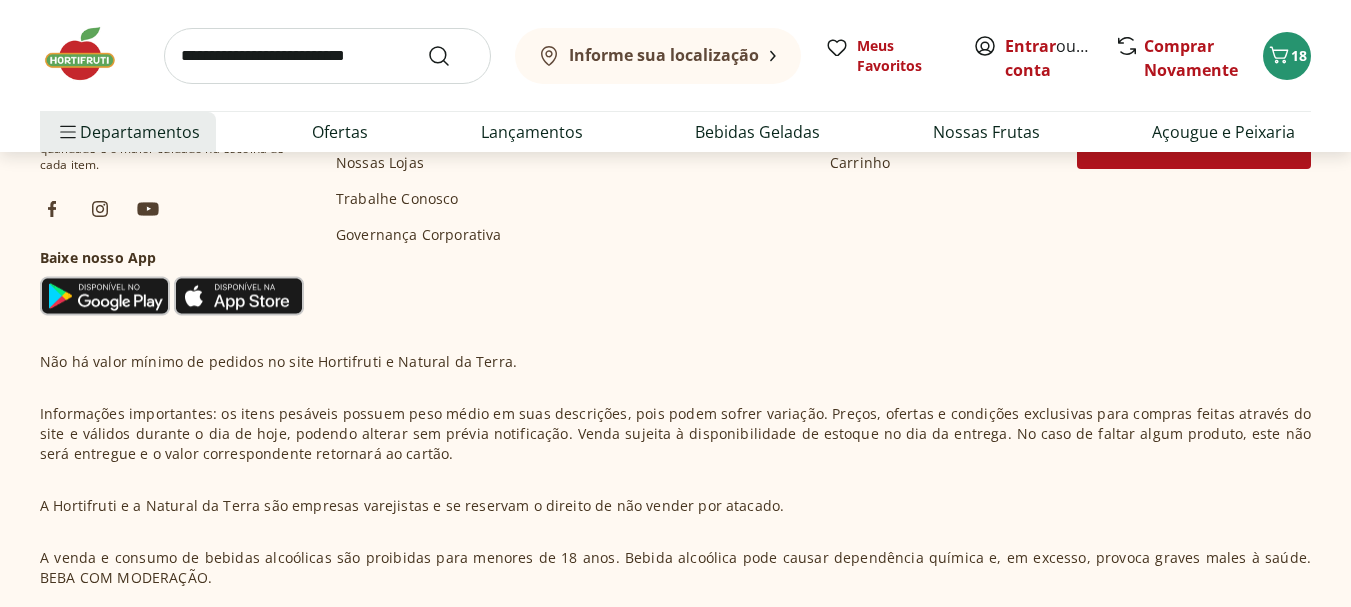 scroll, scrollTop: 0, scrollLeft: 0, axis: both 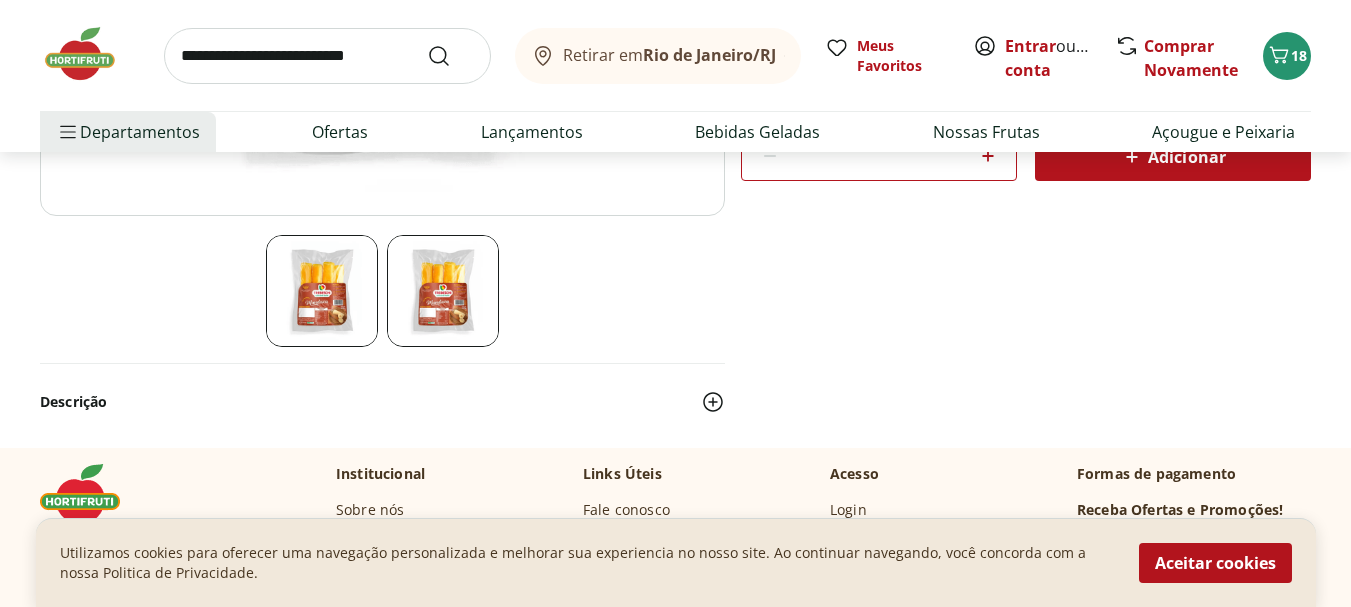click at bounding box center (443, 291) 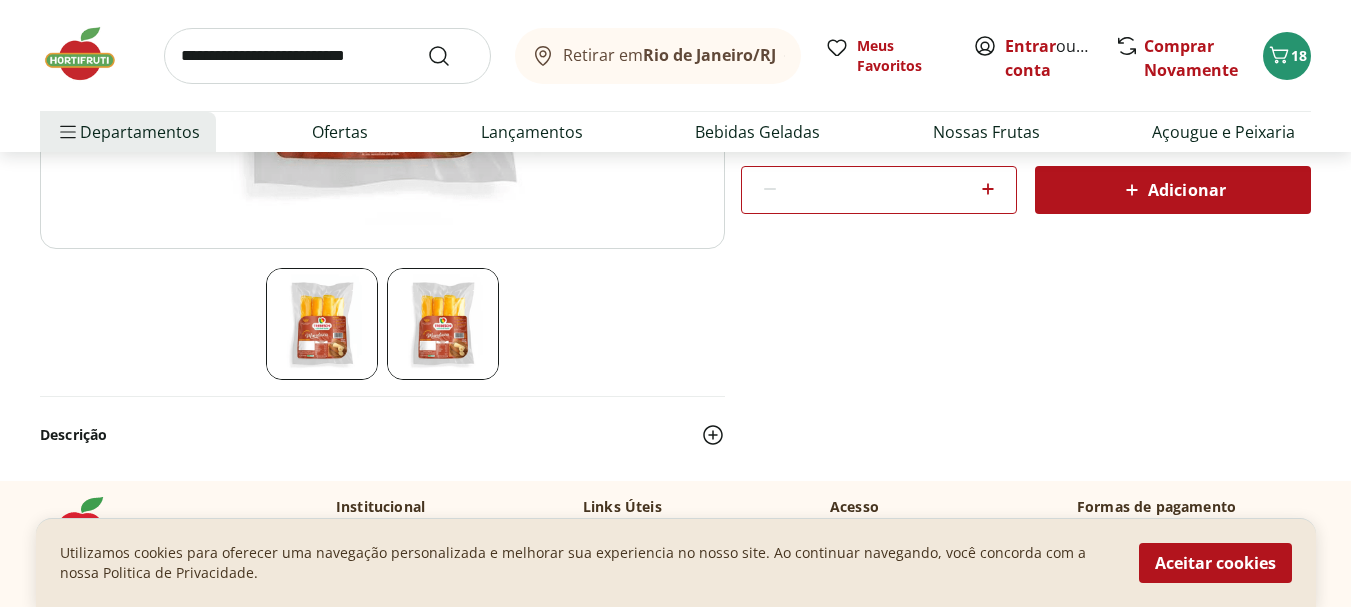 scroll, scrollTop: 494, scrollLeft: 0, axis: vertical 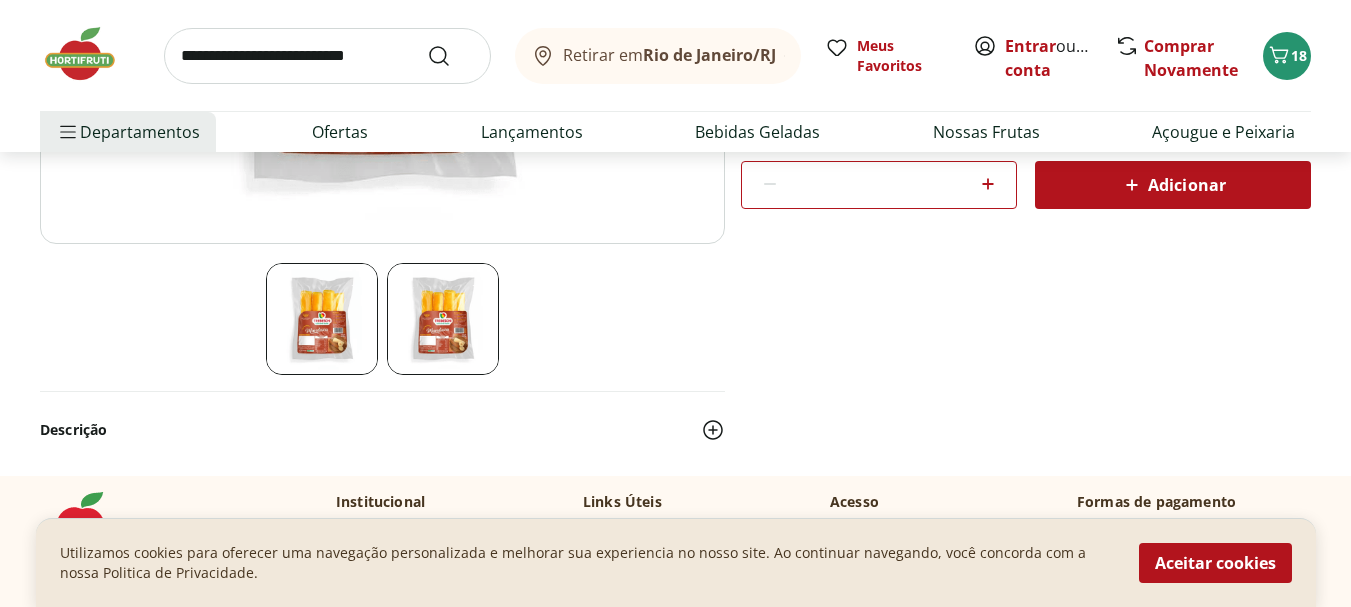click at bounding box center [322, 319] 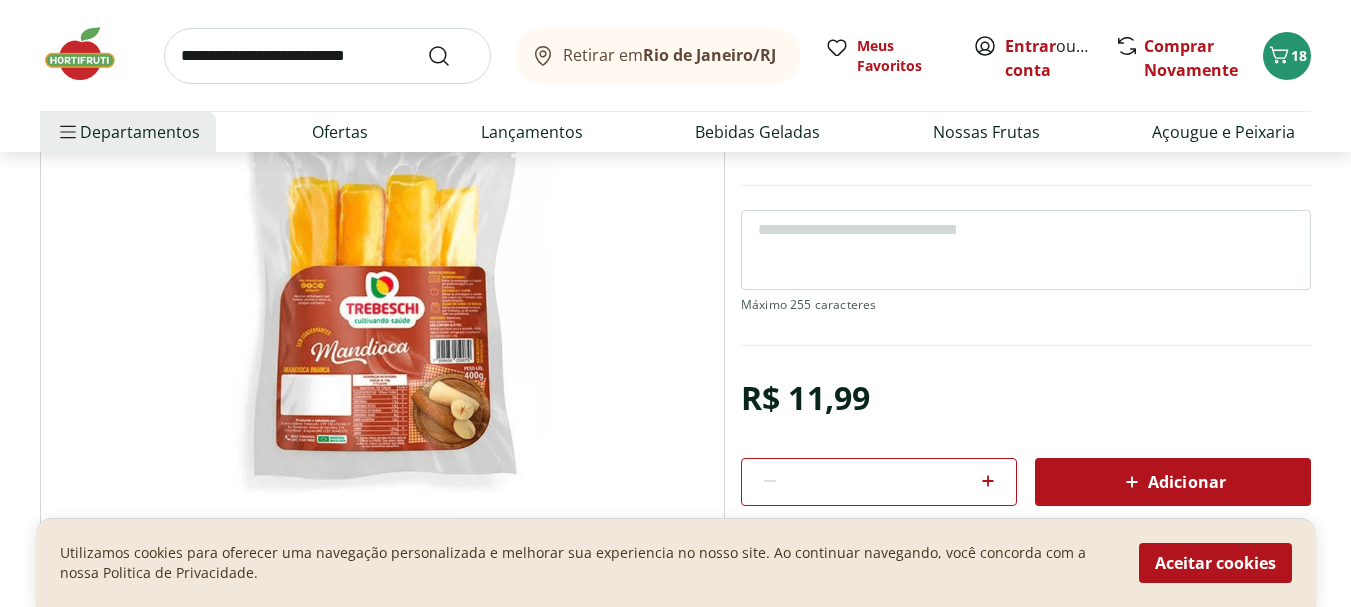 scroll, scrollTop: 220, scrollLeft: 0, axis: vertical 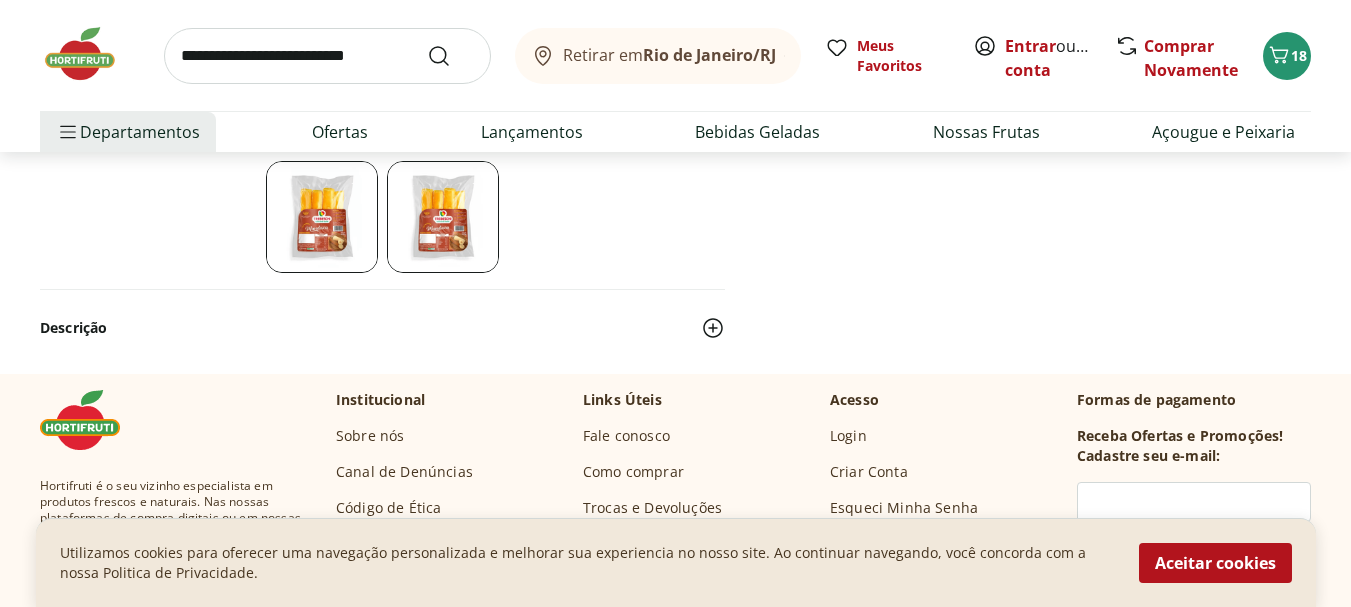 click at bounding box center (713, 328) 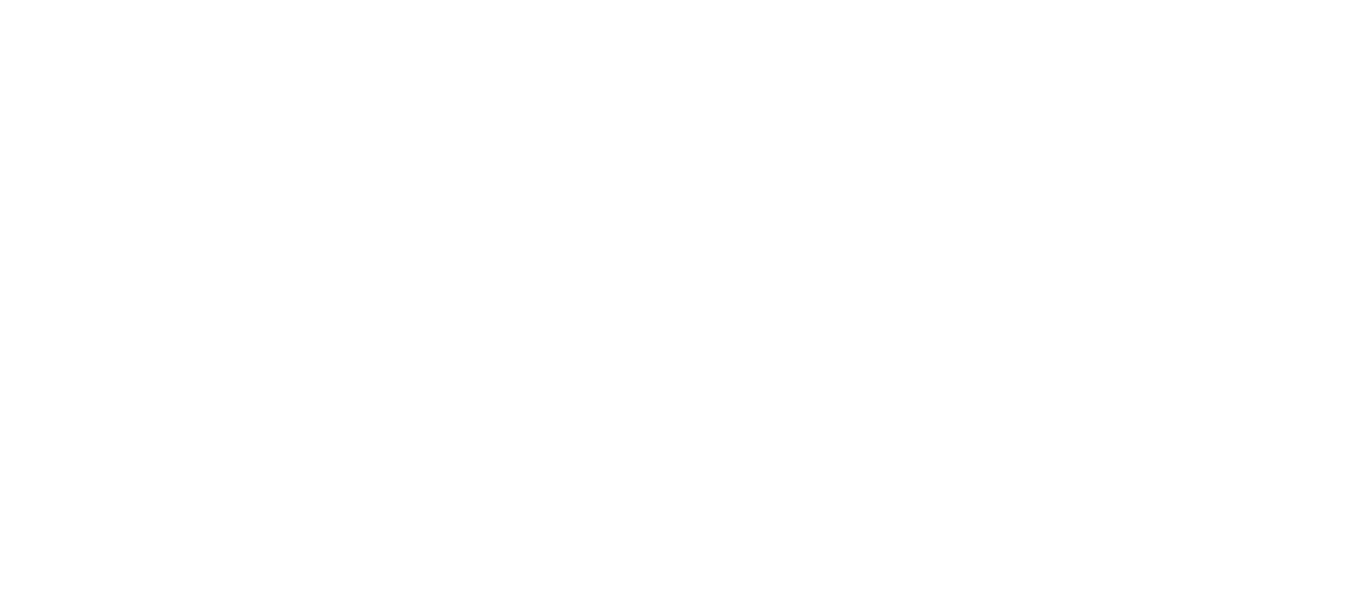 scroll, scrollTop: 0, scrollLeft: 0, axis: both 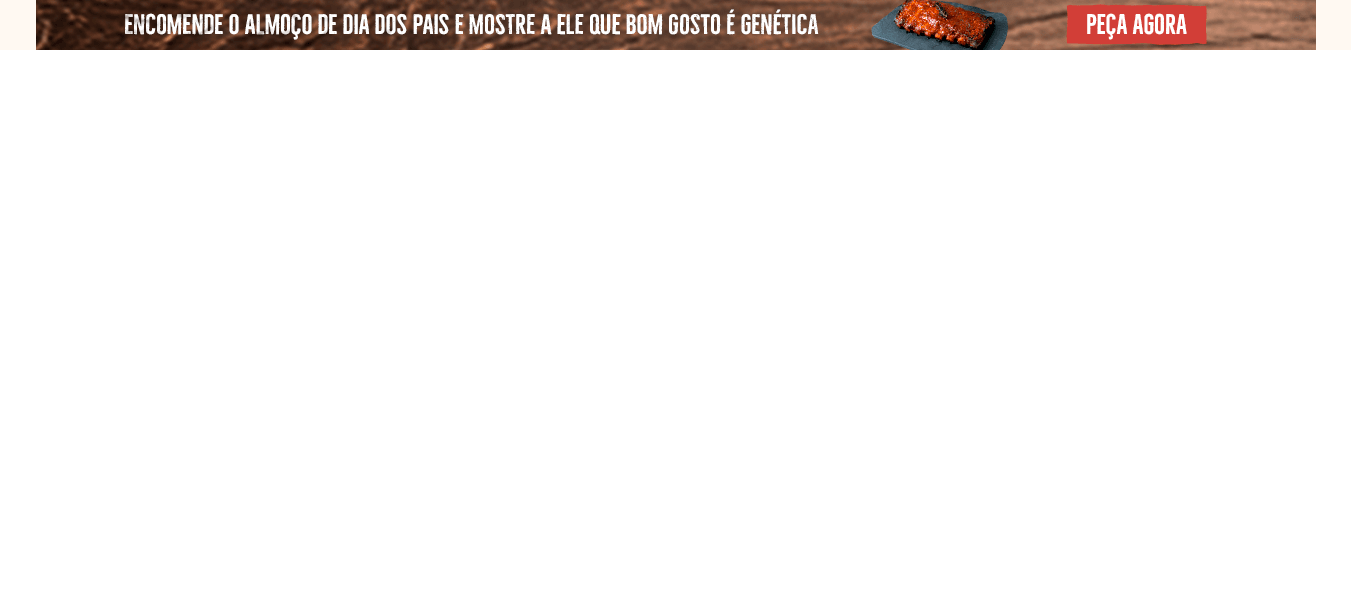 select on "**********" 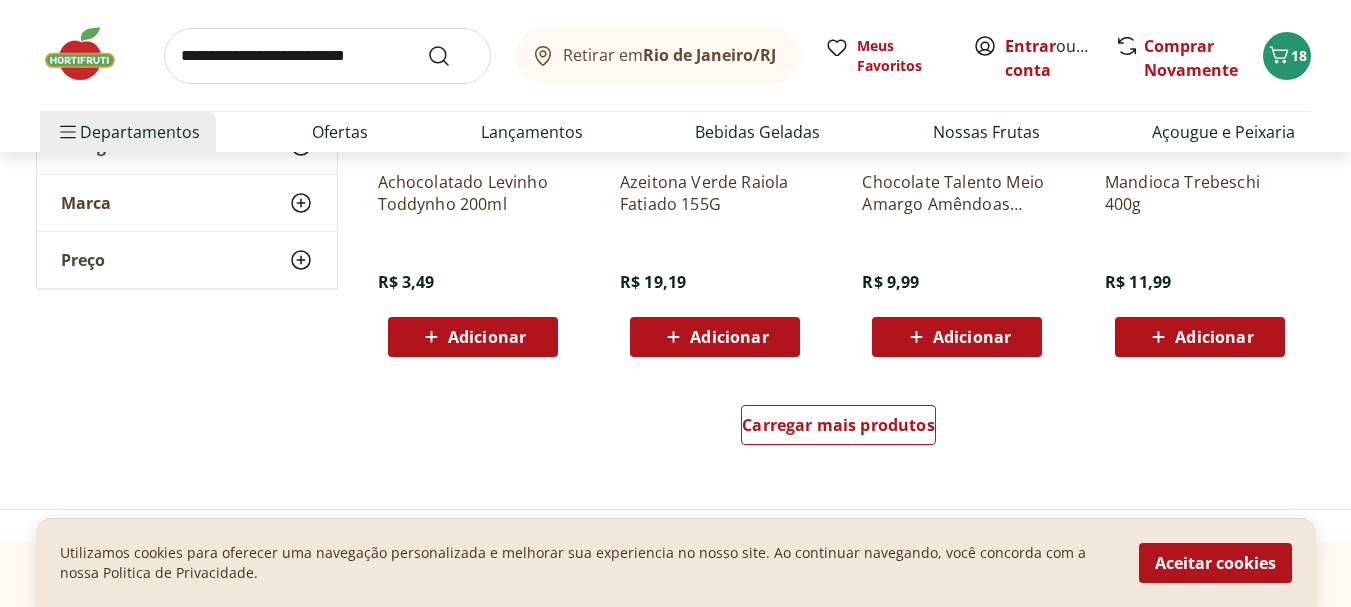 scroll, scrollTop: 5190, scrollLeft: 0, axis: vertical 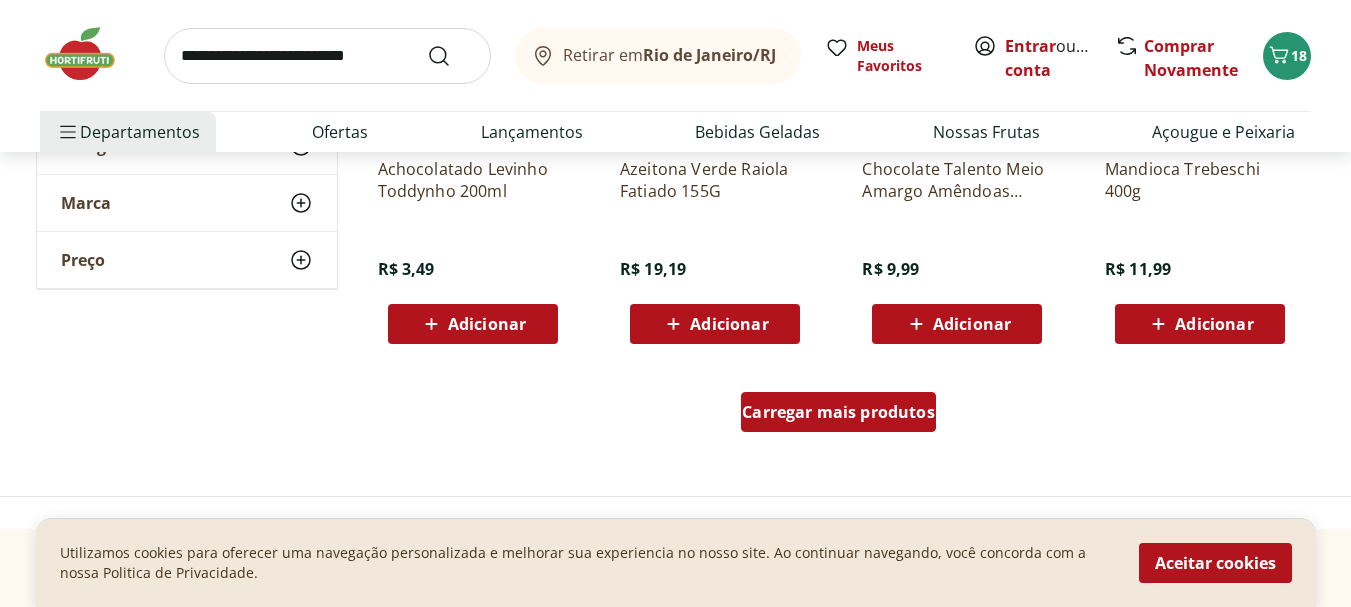 click on "Carregar mais produtos" at bounding box center (838, 412) 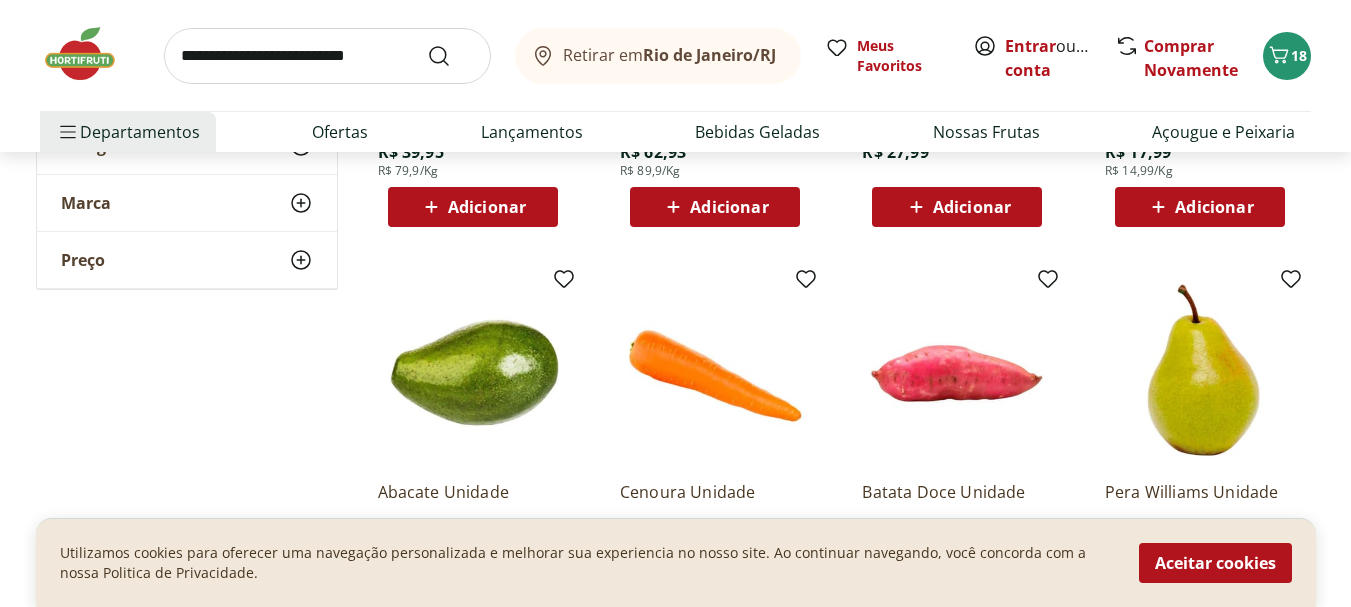 scroll, scrollTop: 0, scrollLeft: 0, axis: both 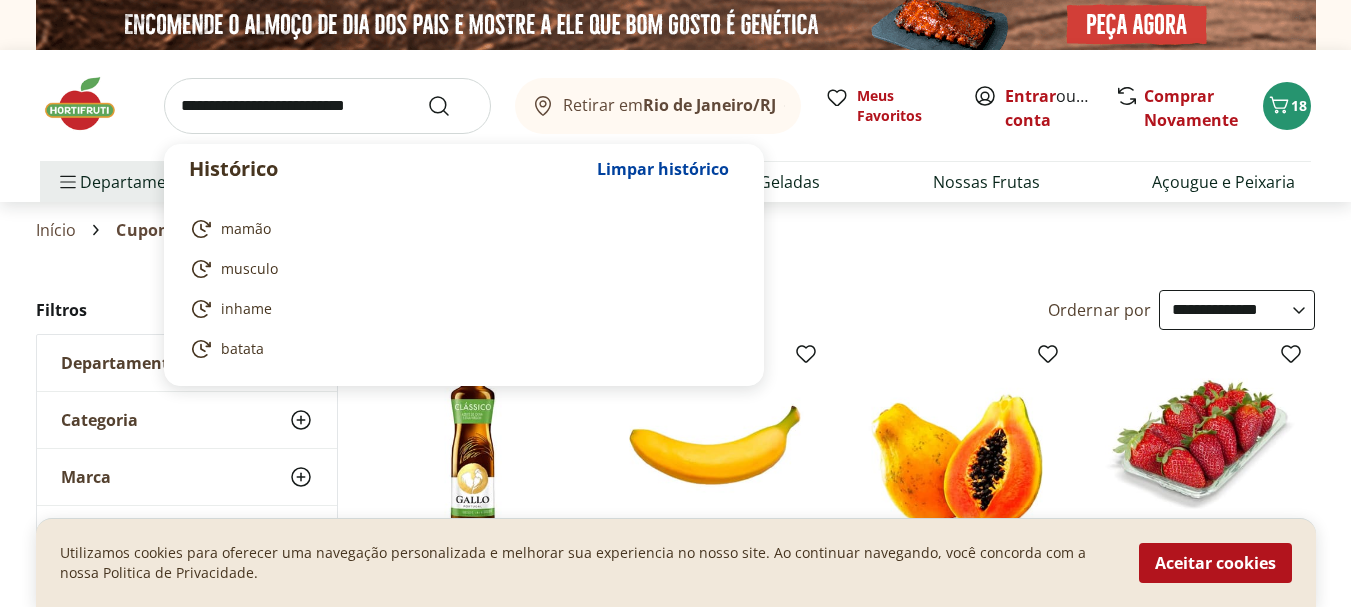 click at bounding box center [327, 106] 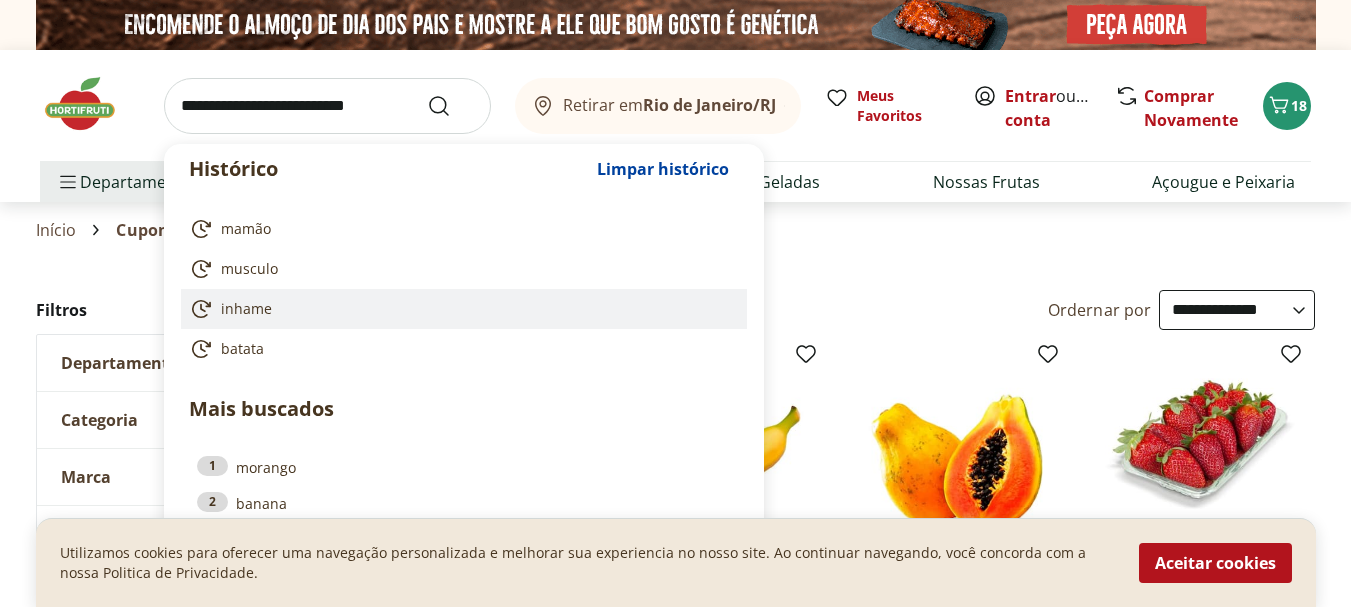 click on "inhame" at bounding box center (246, 309) 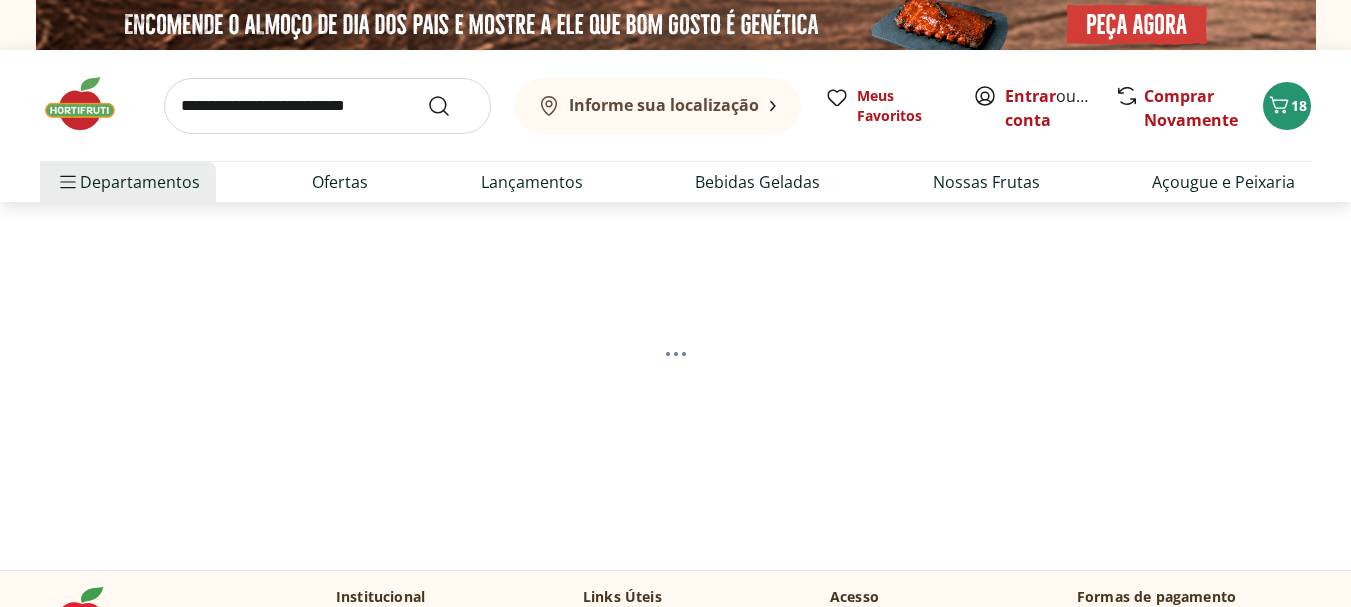 scroll, scrollTop: 0, scrollLeft: 0, axis: both 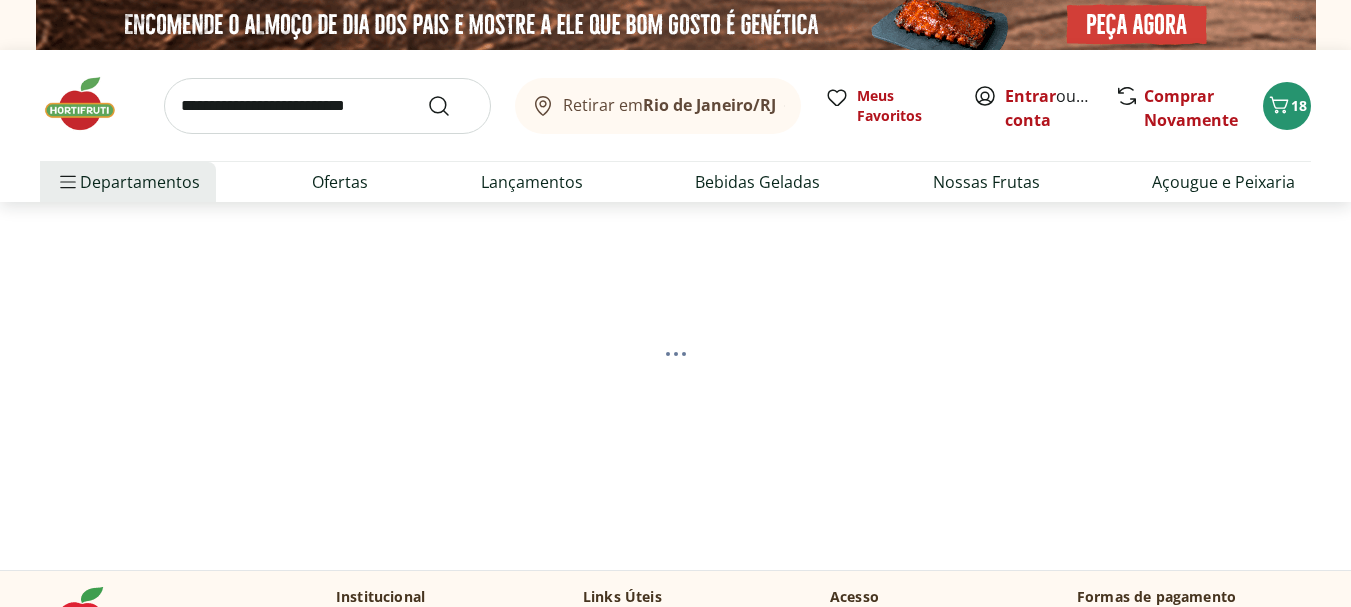 select on "**********" 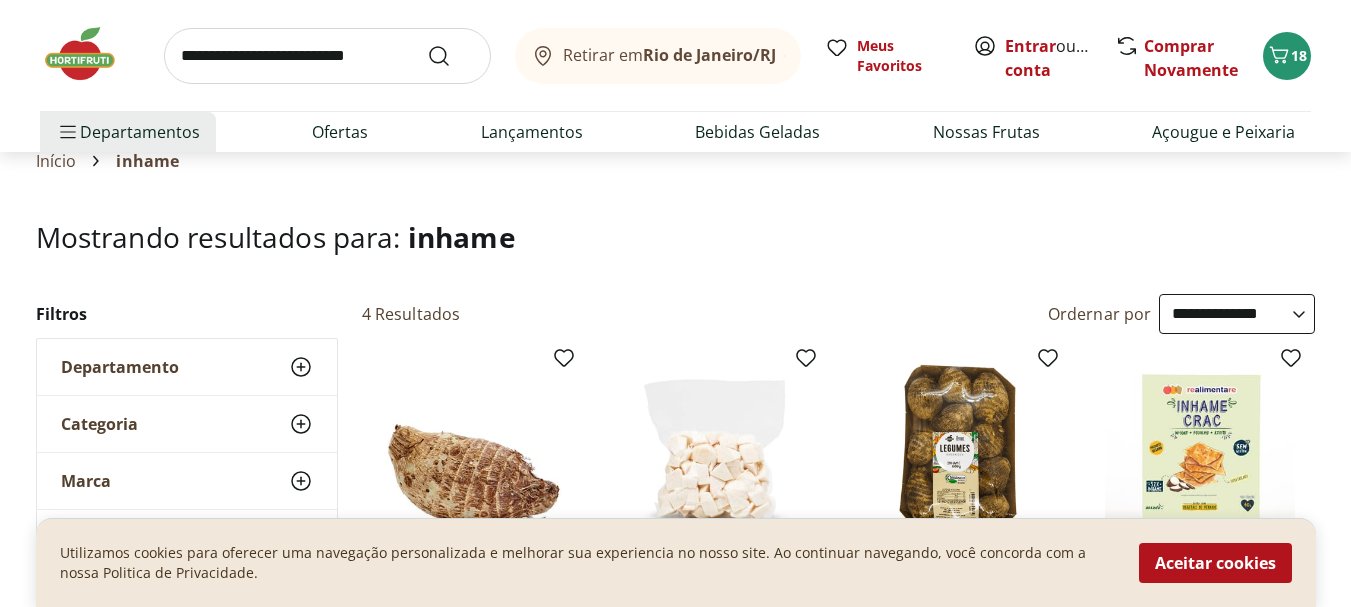 scroll, scrollTop: 0, scrollLeft: 0, axis: both 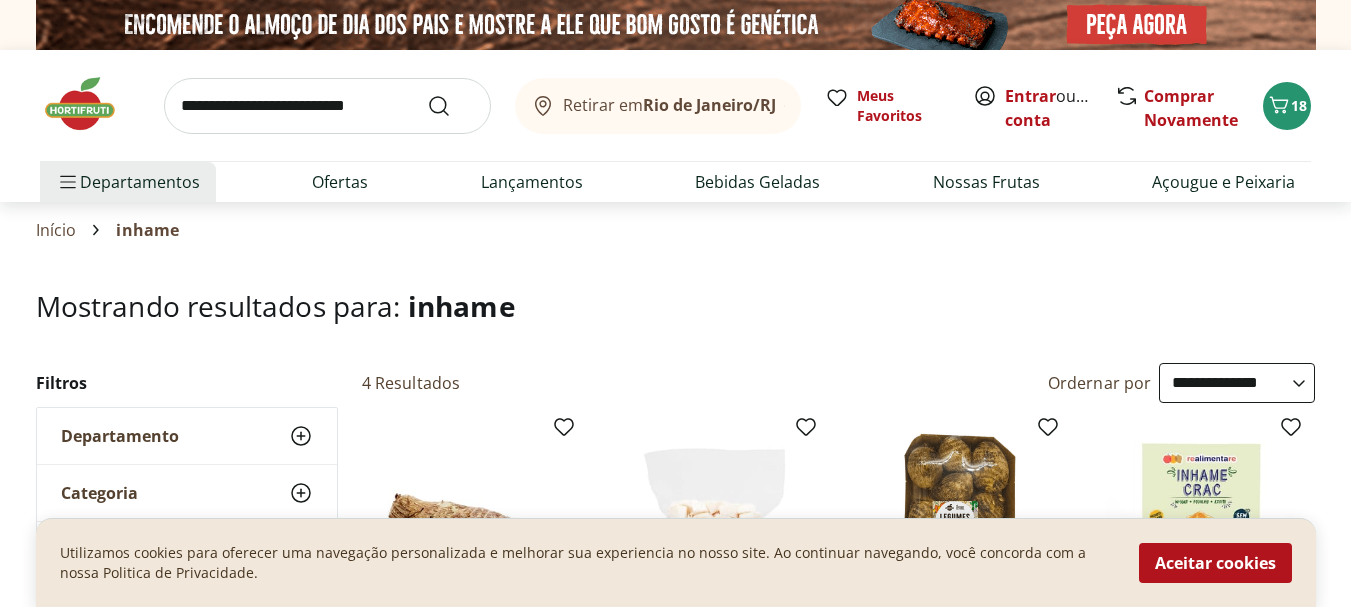 click at bounding box center (327, 106) 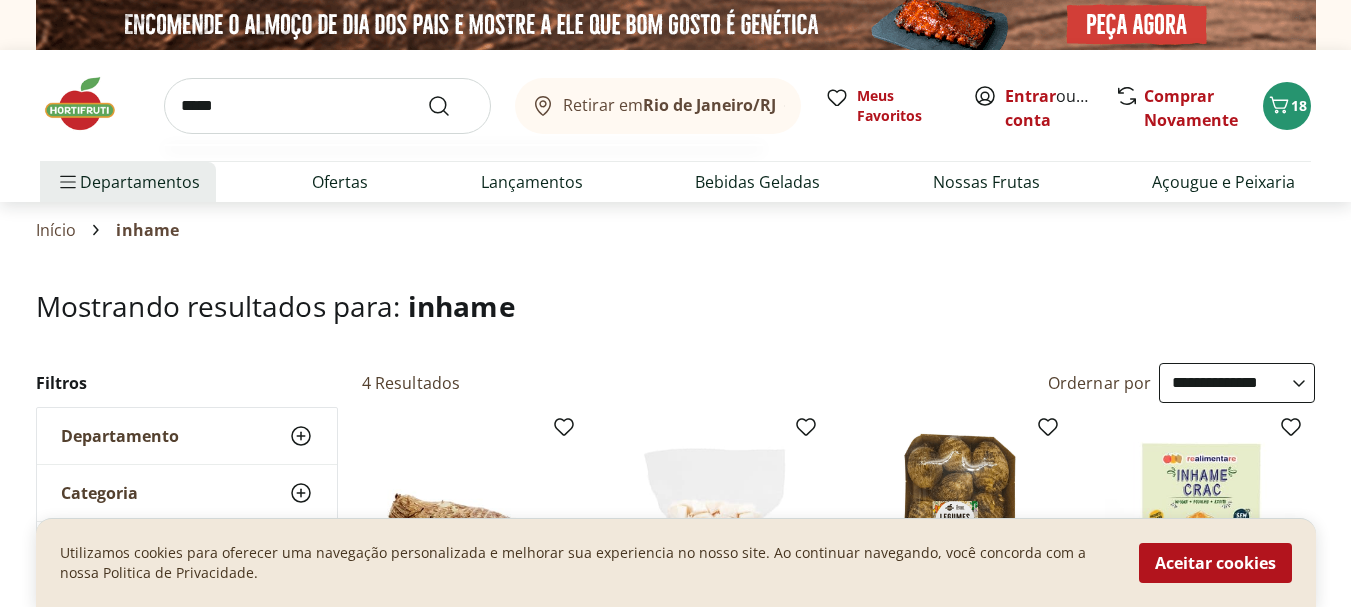 type on "*****" 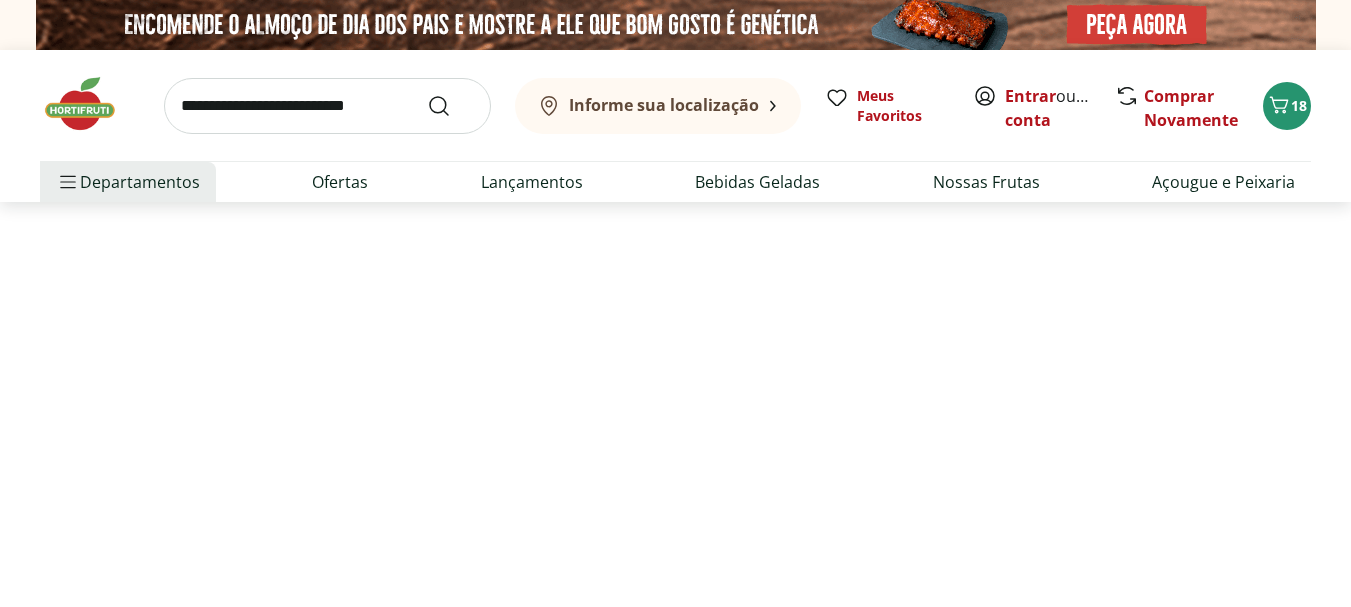 select on "**********" 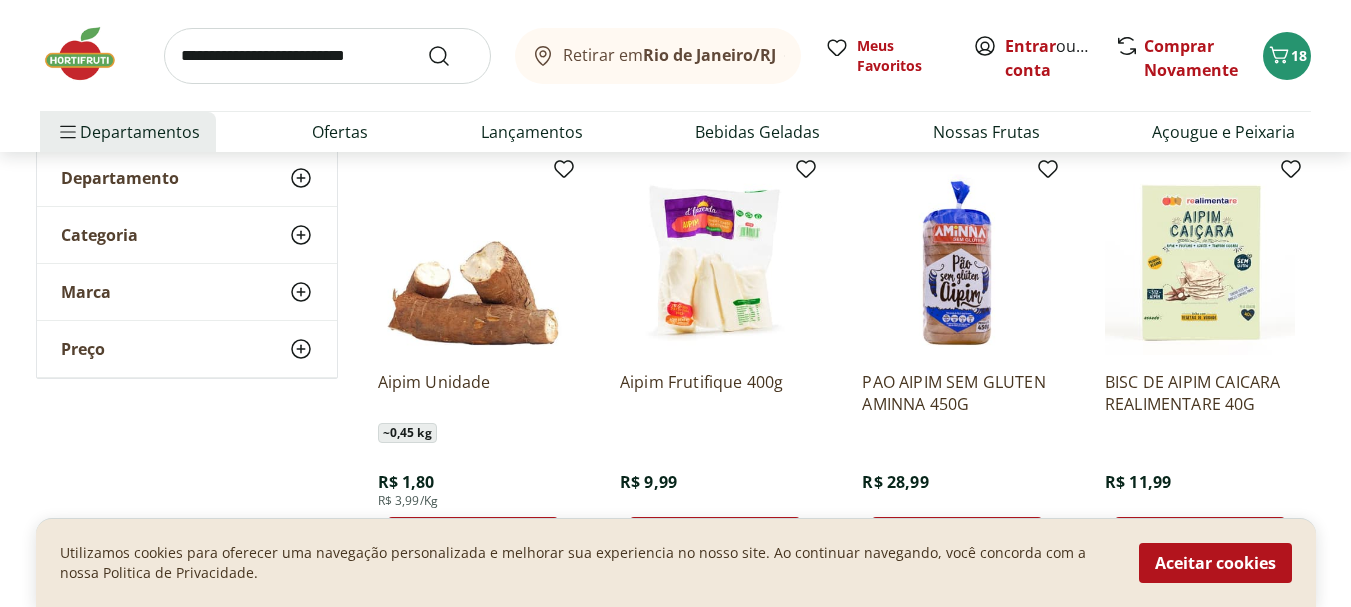 scroll, scrollTop: 216, scrollLeft: 0, axis: vertical 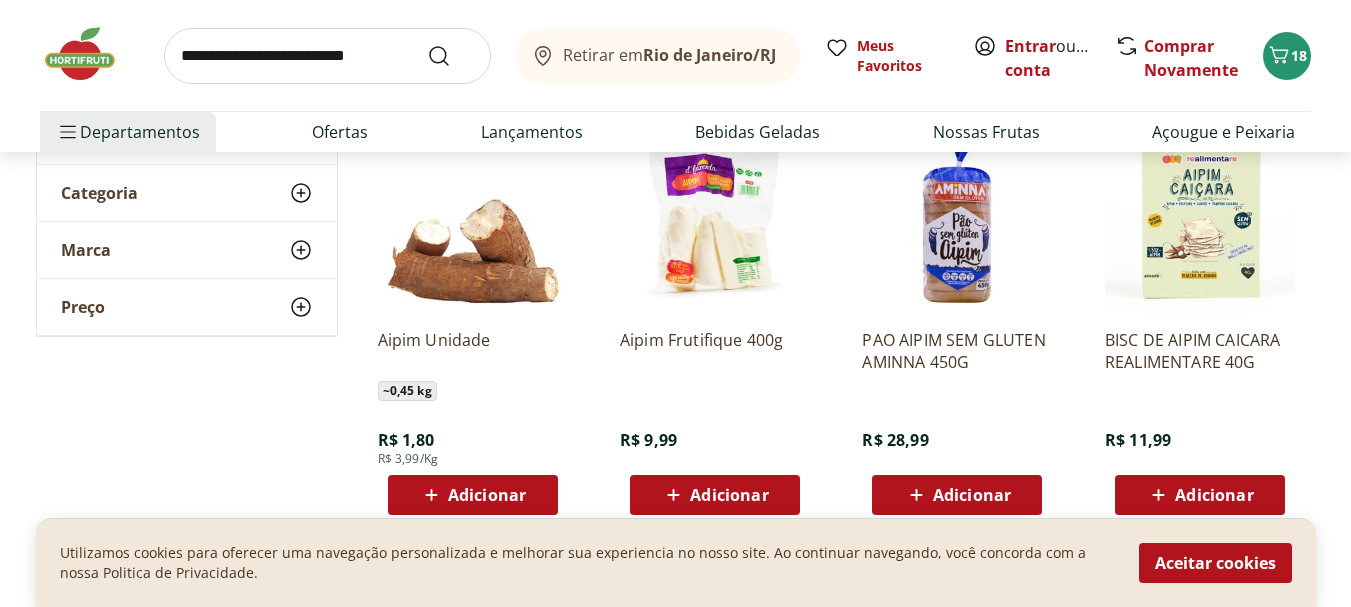 click at bounding box center [715, 218] 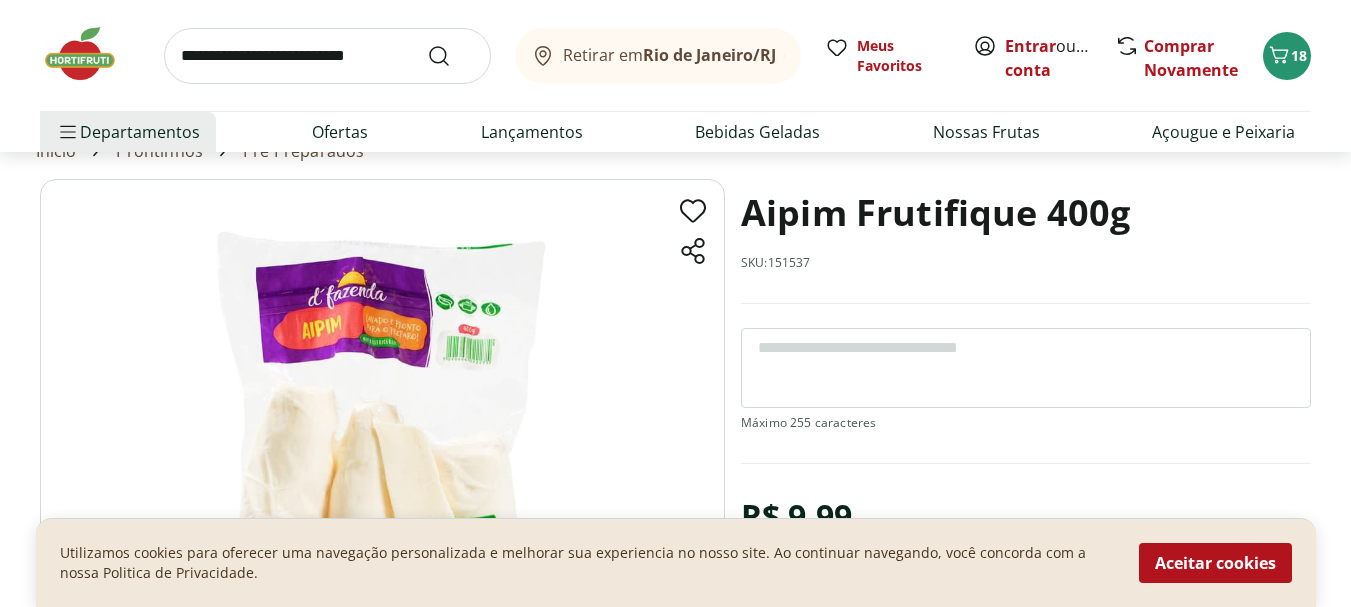 scroll, scrollTop: 75, scrollLeft: 0, axis: vertical 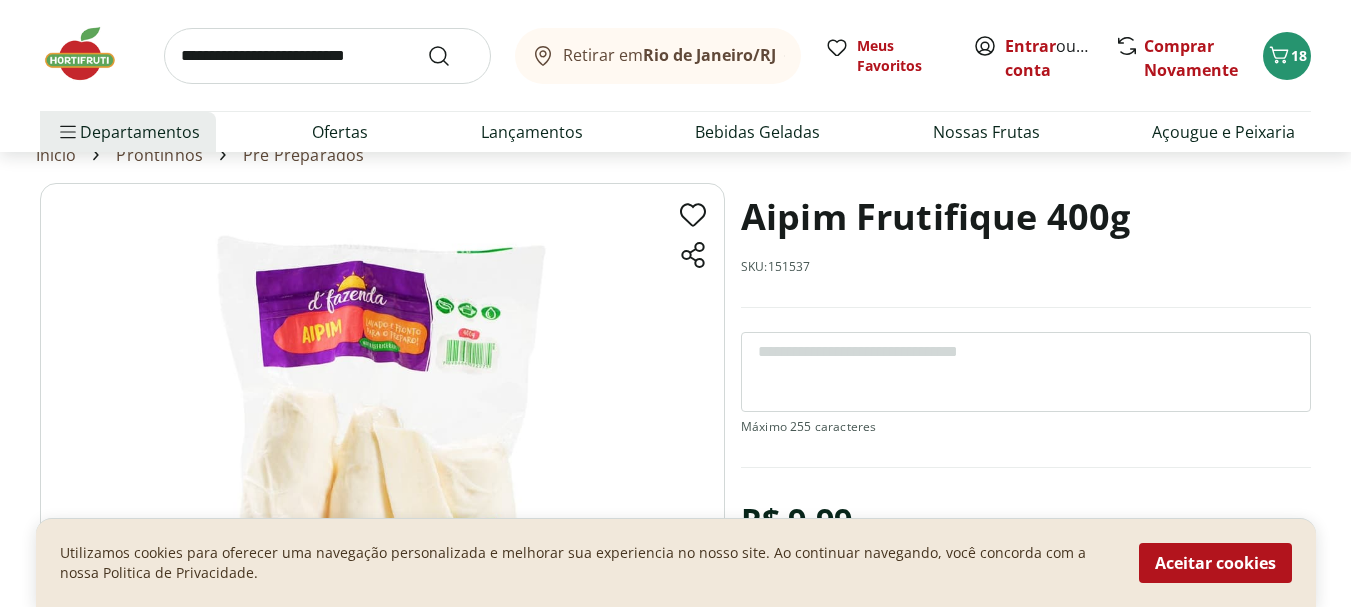 click at bounding box center (382, 423) 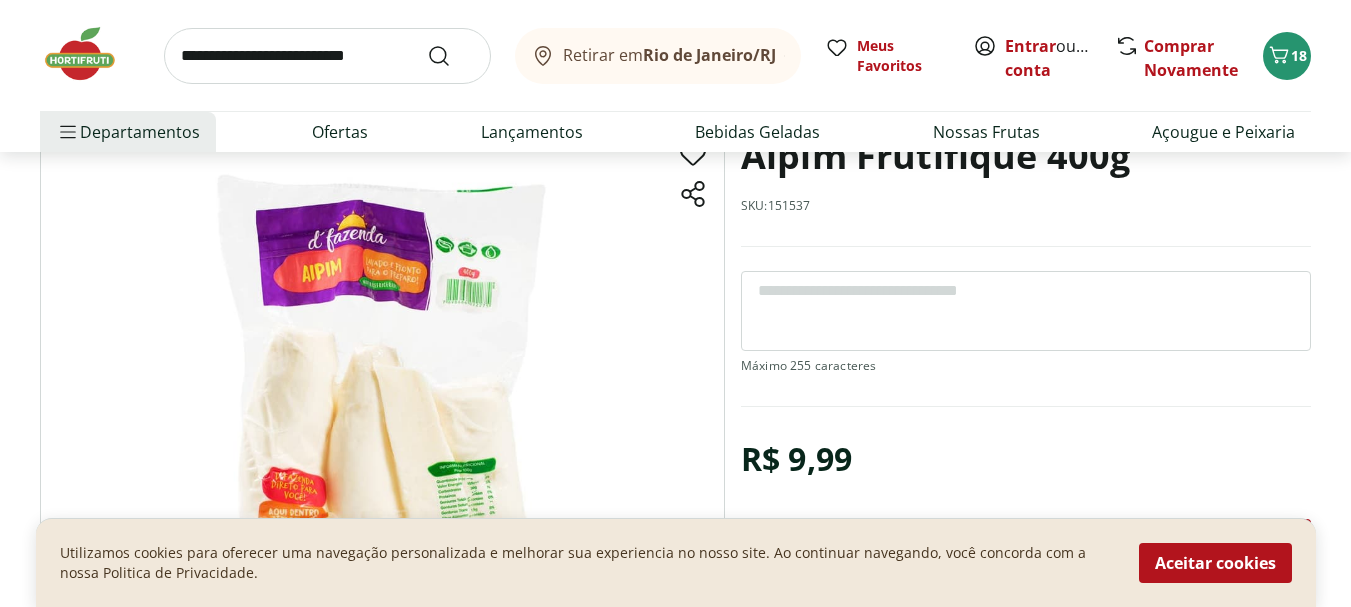 scroll, scrollTop: 132, scrollLeft: 0, axis: vertical 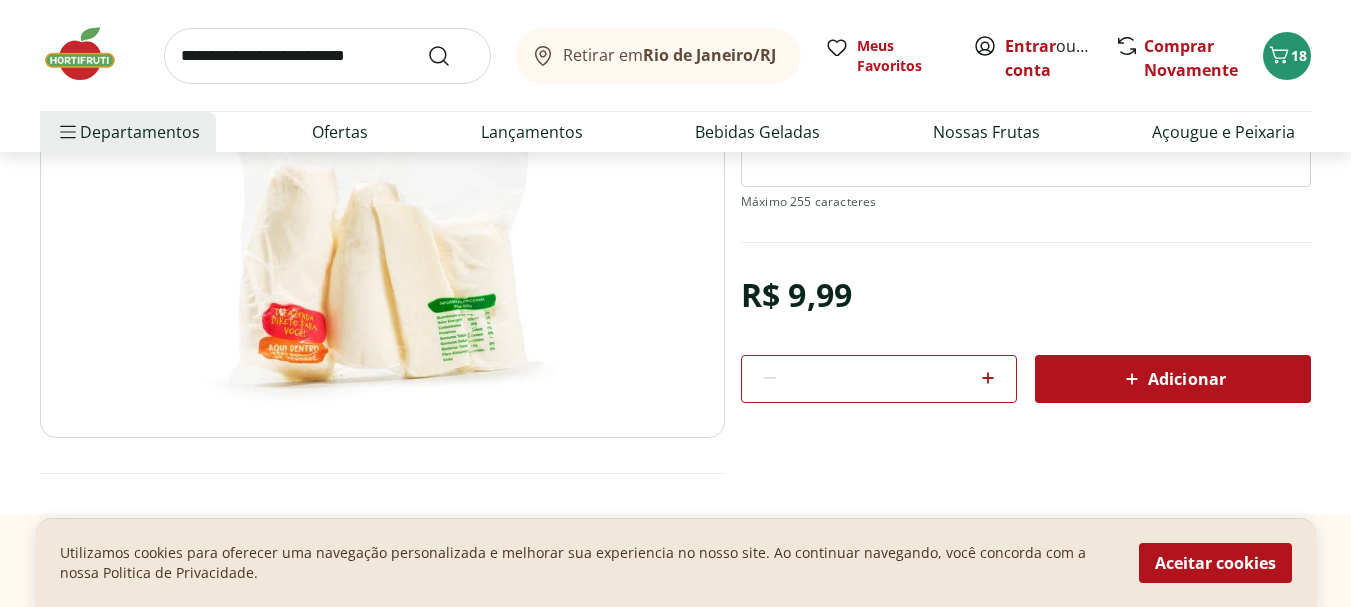 select on "**********" 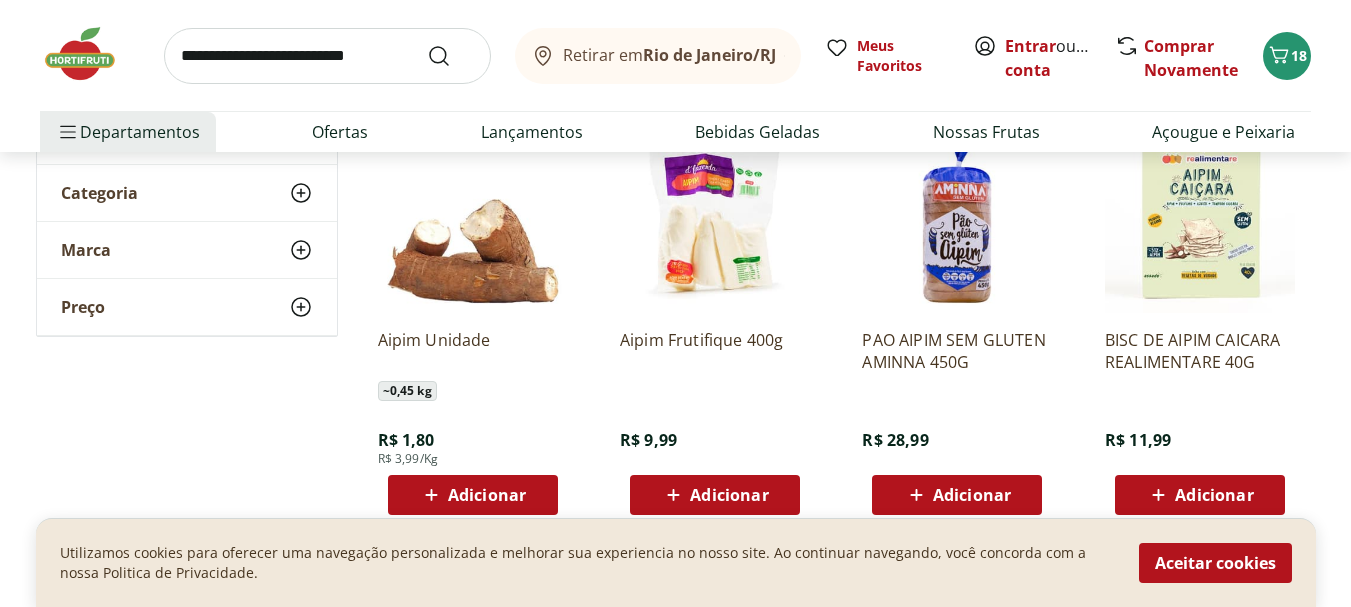click on "Adicionar" at bounding box center [473, 495] 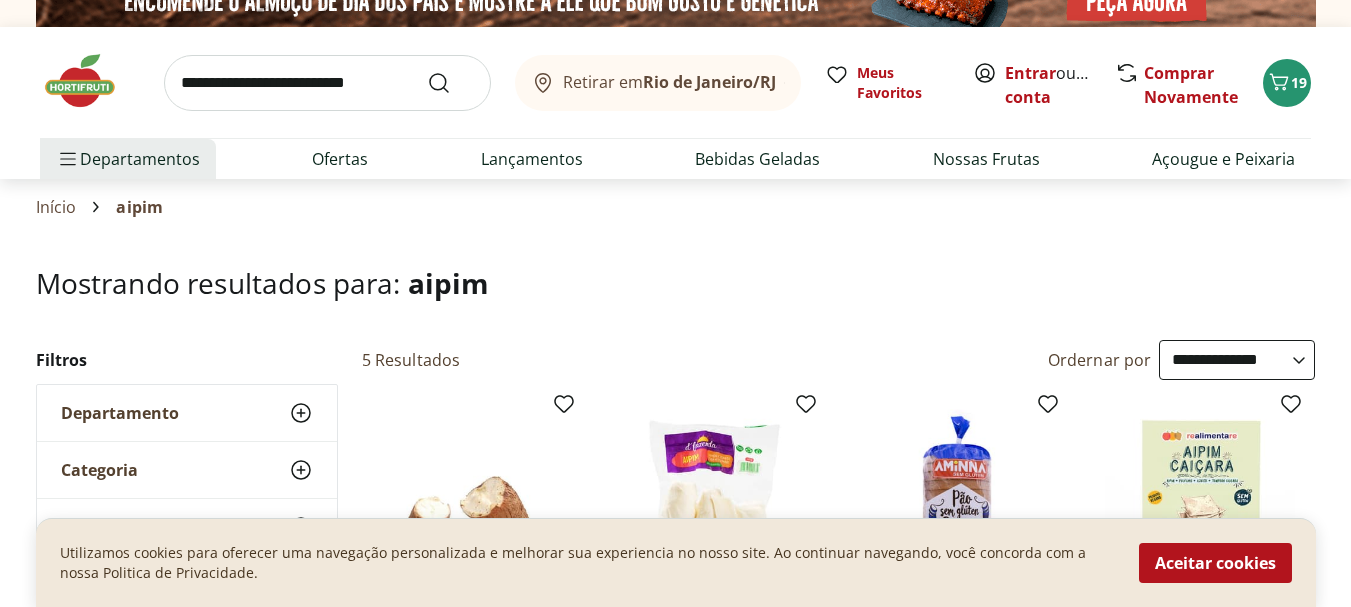scroll, scrollTop: 0, scrollLeft: 0, axis: both 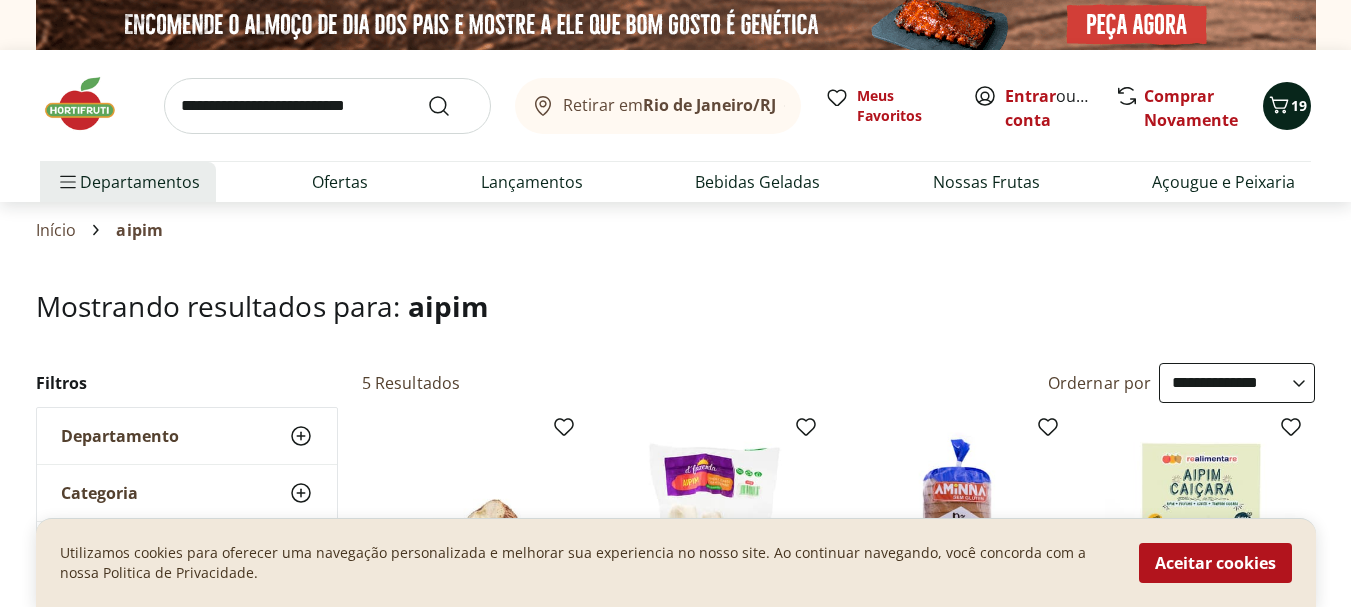 click on "19" at bounding box center [1299, 105] 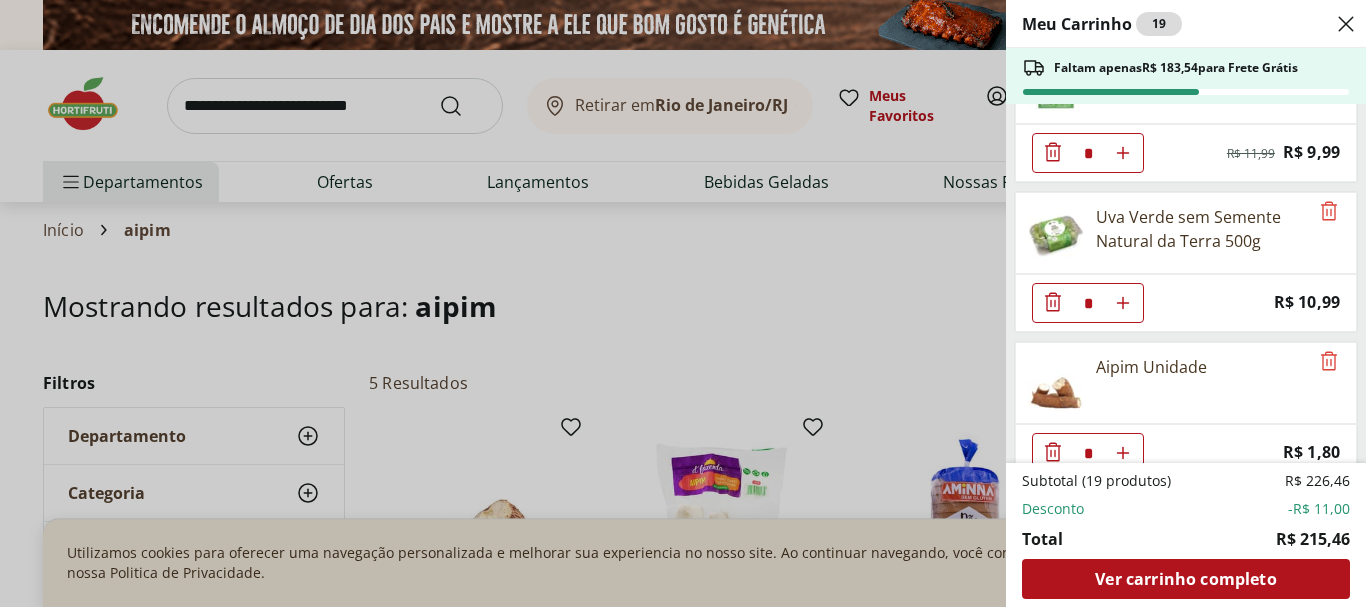 scroll, scrollTop: 2049, scrollLeft: 0, axis: vertical 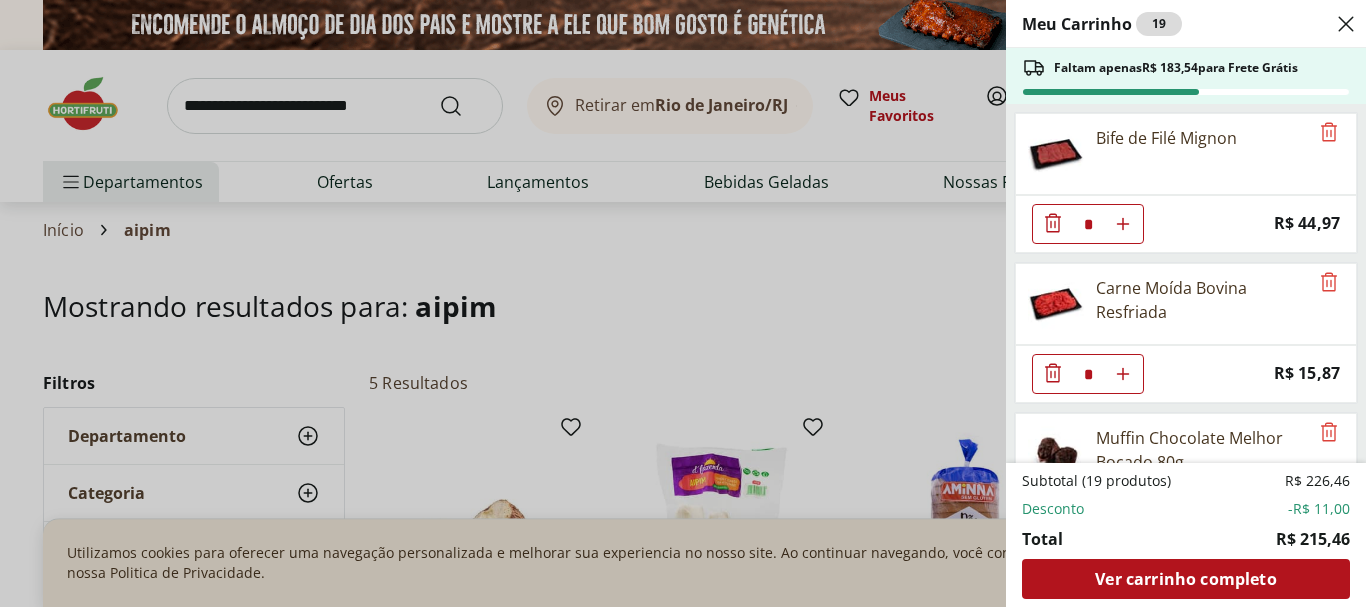 click 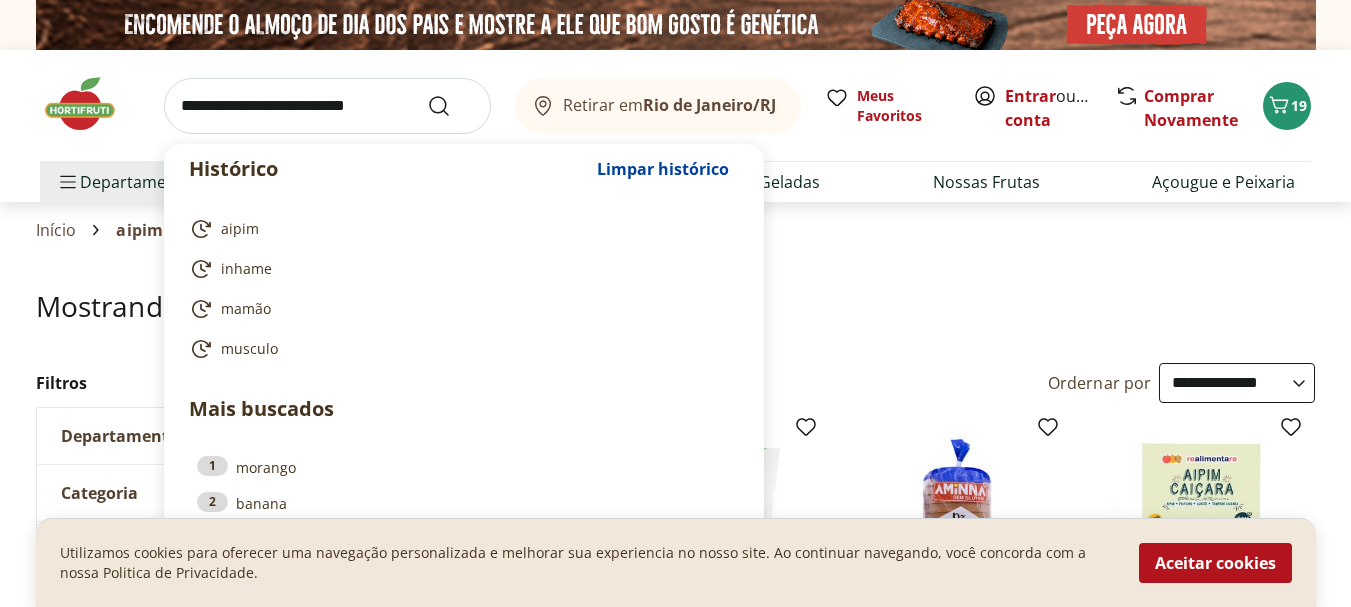 click at bounding box center [327, 106] 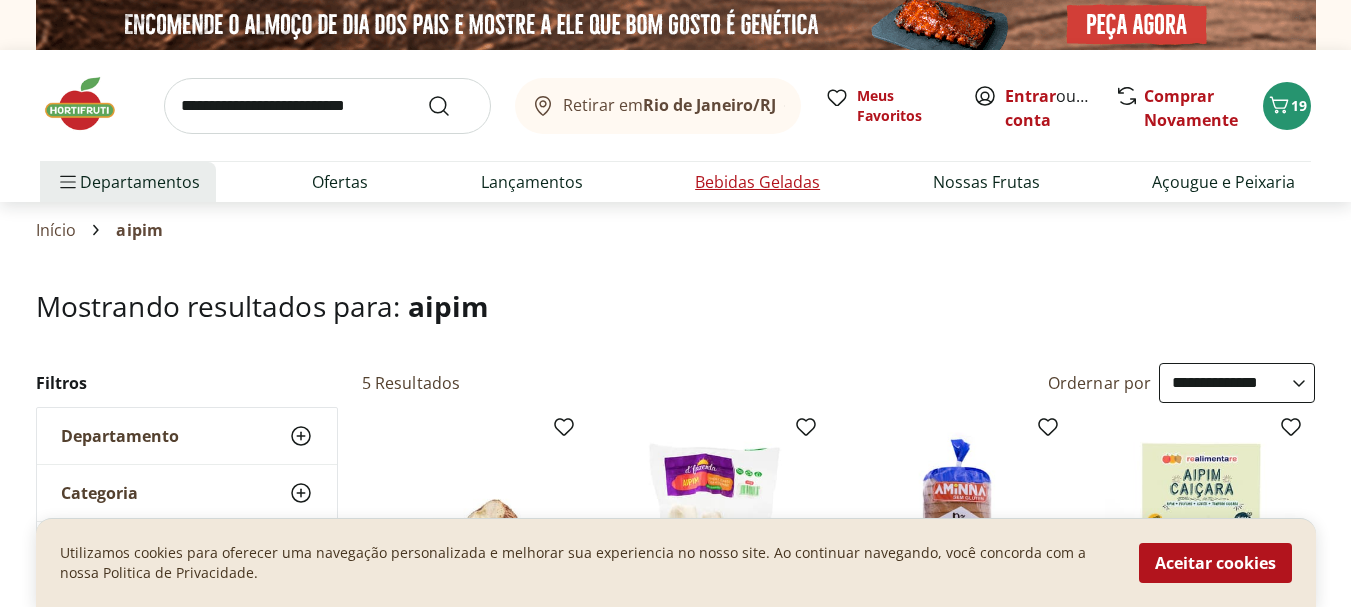 click on "Bebidas Geladas" at bounding box center (757, 182) 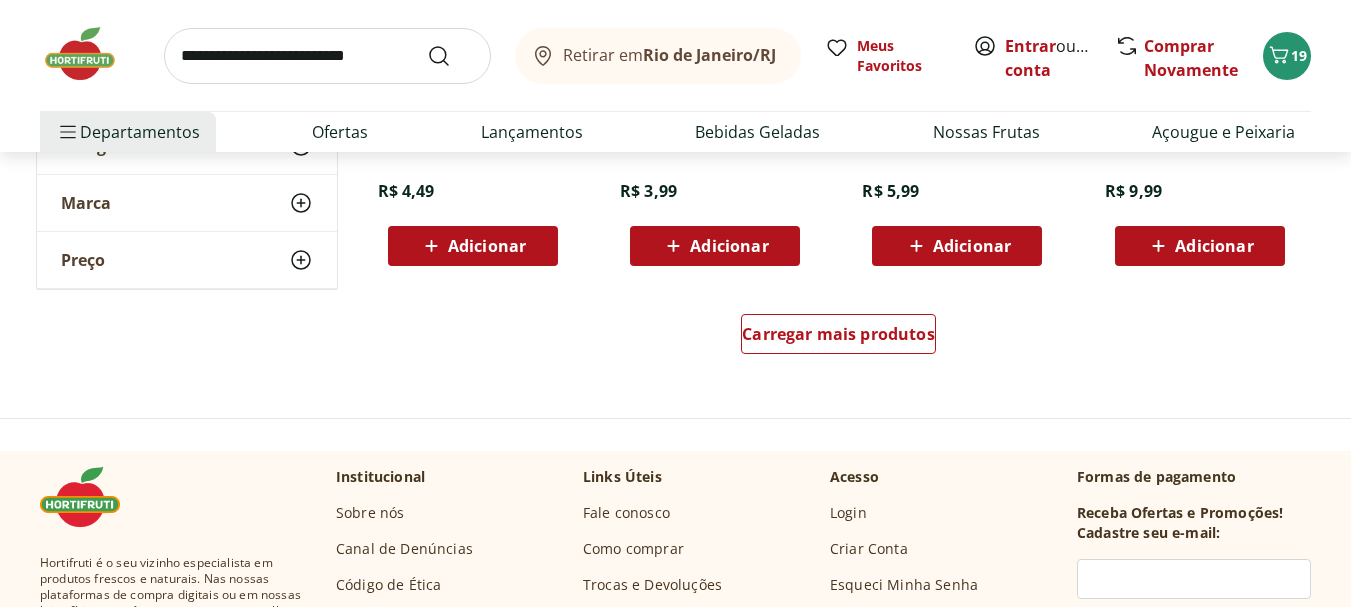 scroll, scrollTop: 1374, scrollLeft: 0, axis: vertical 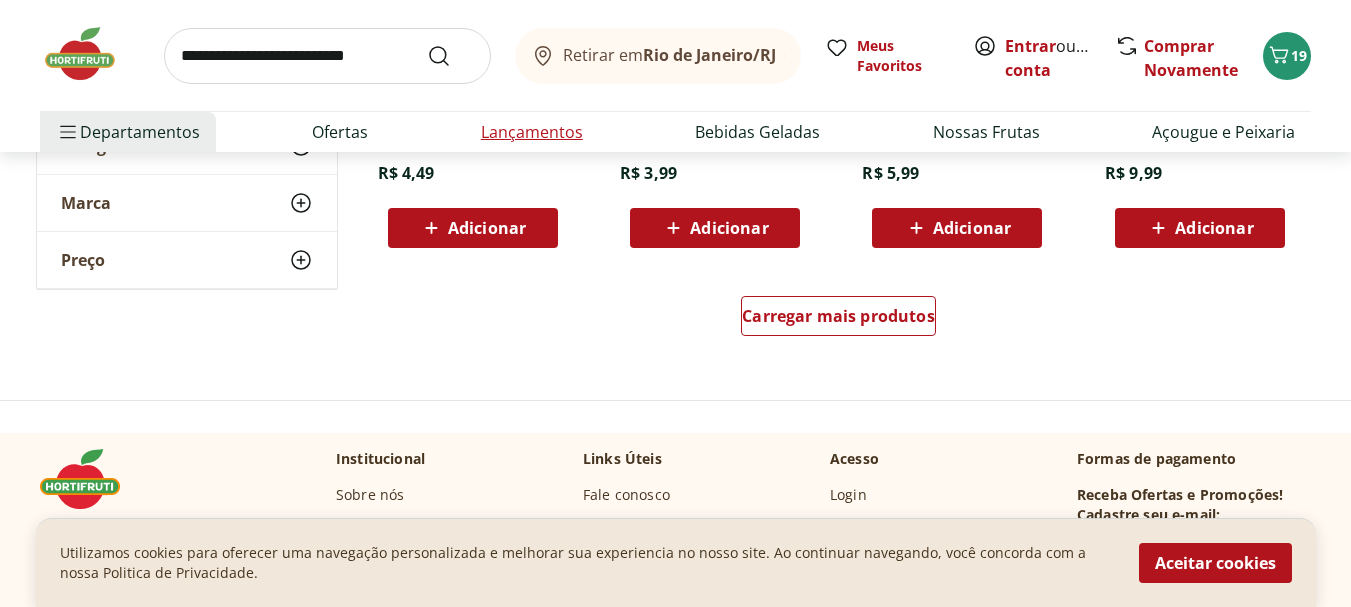 click on "Lançamentos" at bounding box center [532, 132] 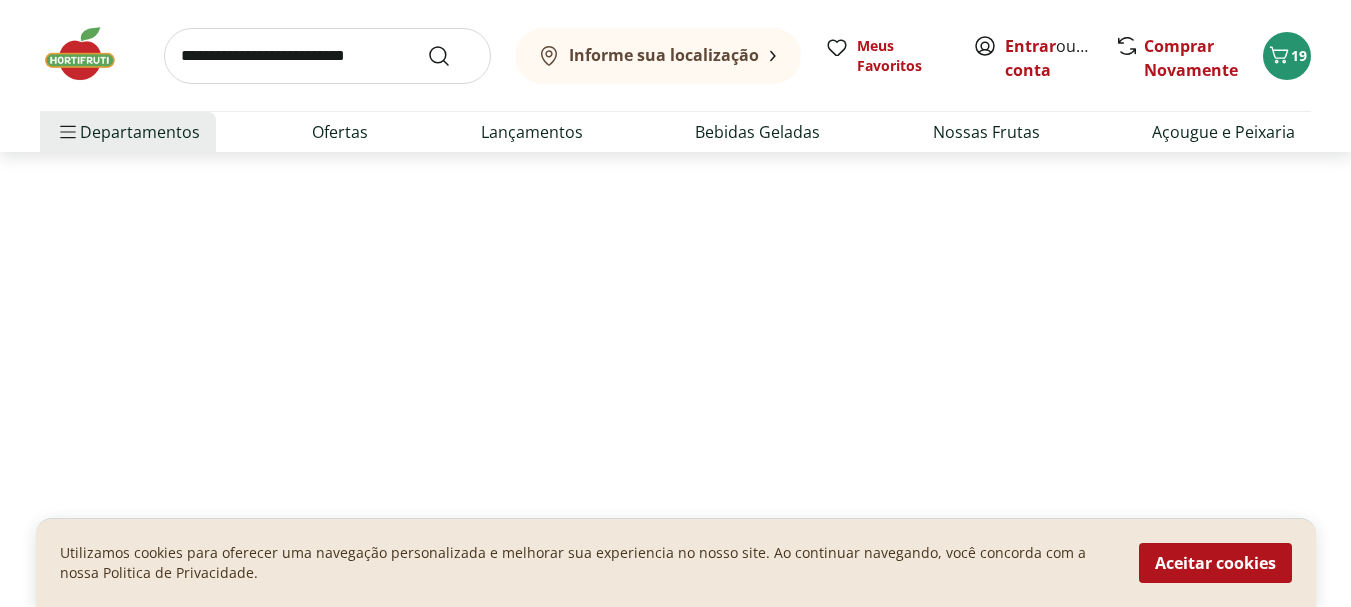 scroll, scrollTop: 0, scrollLeft: 0, axis: both 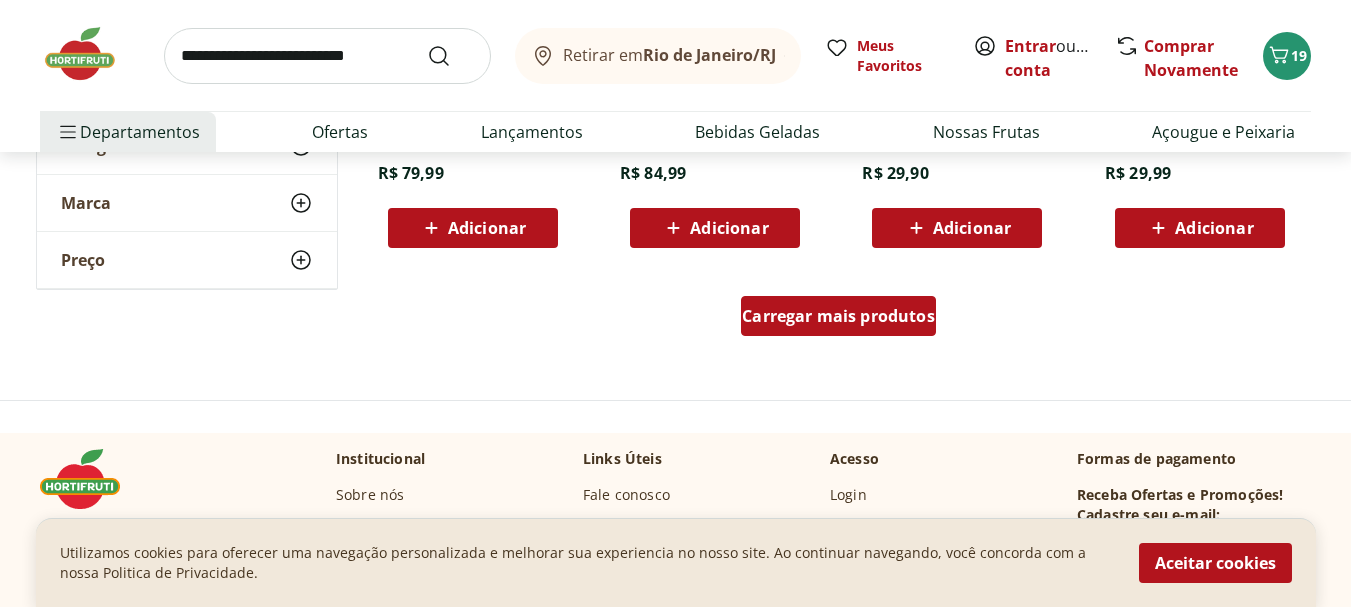 click on "Carregar mais produtos" at bounding box center (838, 316) 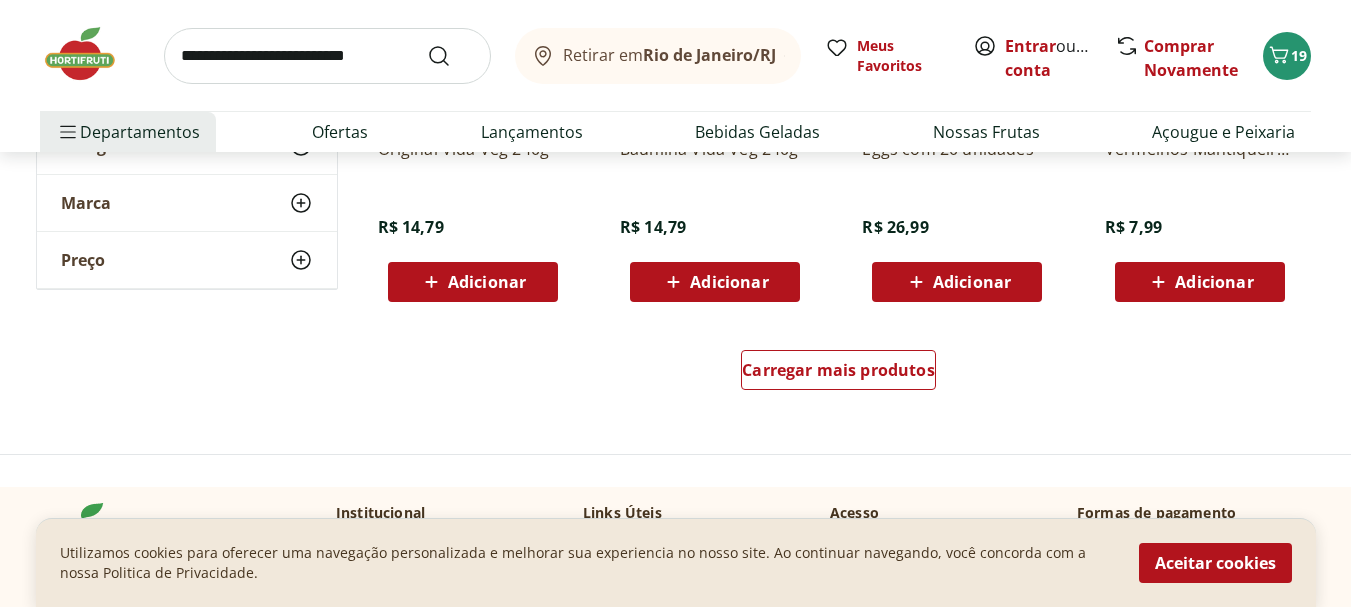 scroll, scrollTop: 2674, scrollLeft: 0, axis: vertical 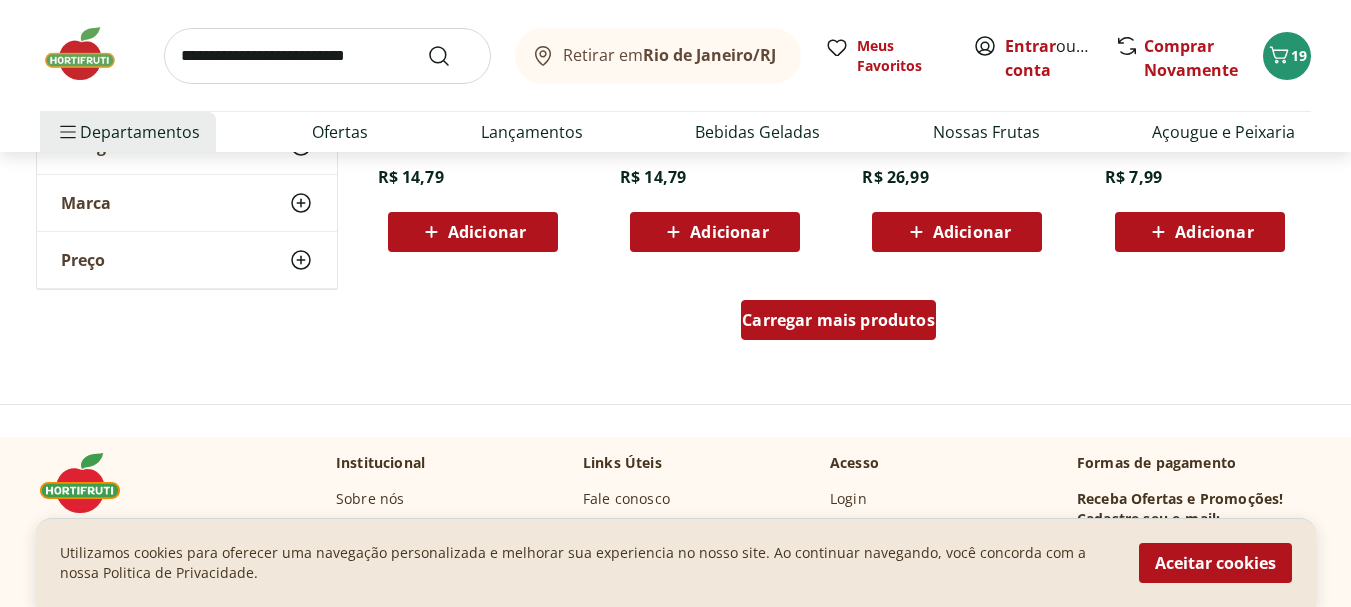 click on "Carregar mais produtos" at bounding box center [838, 320] 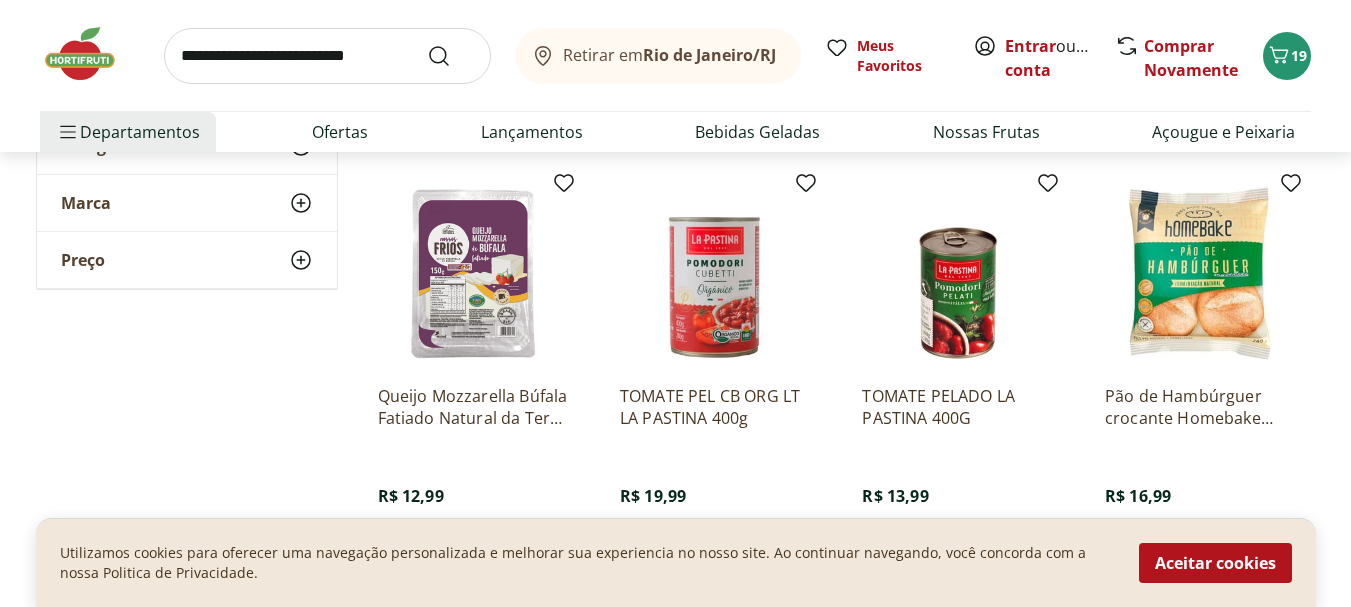scroll, scrollTop: 3283, scrollLeft: 0, axis: vertical 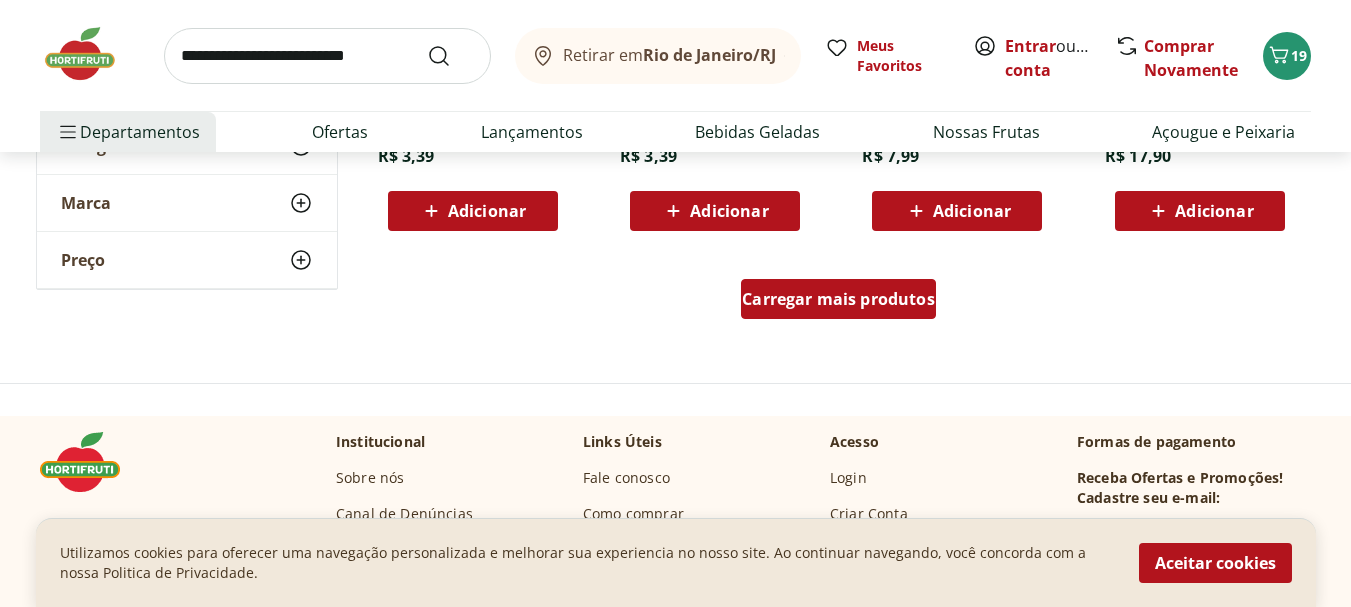 click on "Carregar mais produtos" at bounding box center (838, 299) 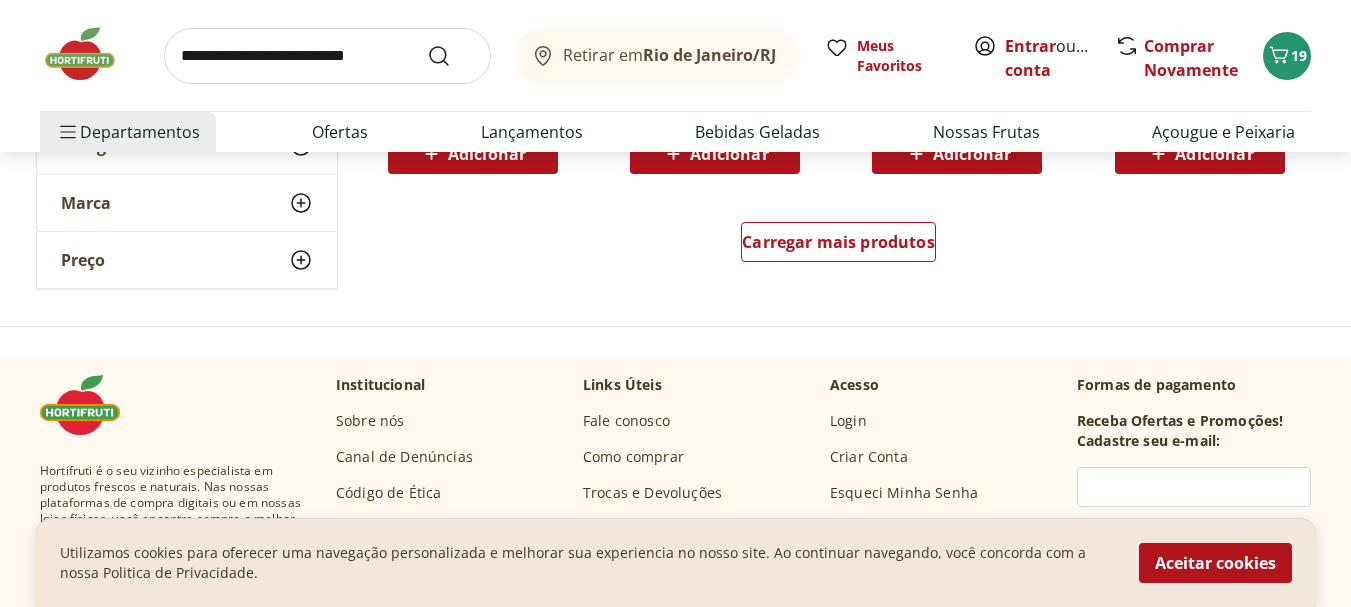 scroll, scrollTop: 5373, scrollLeft: 0, axis: vertical 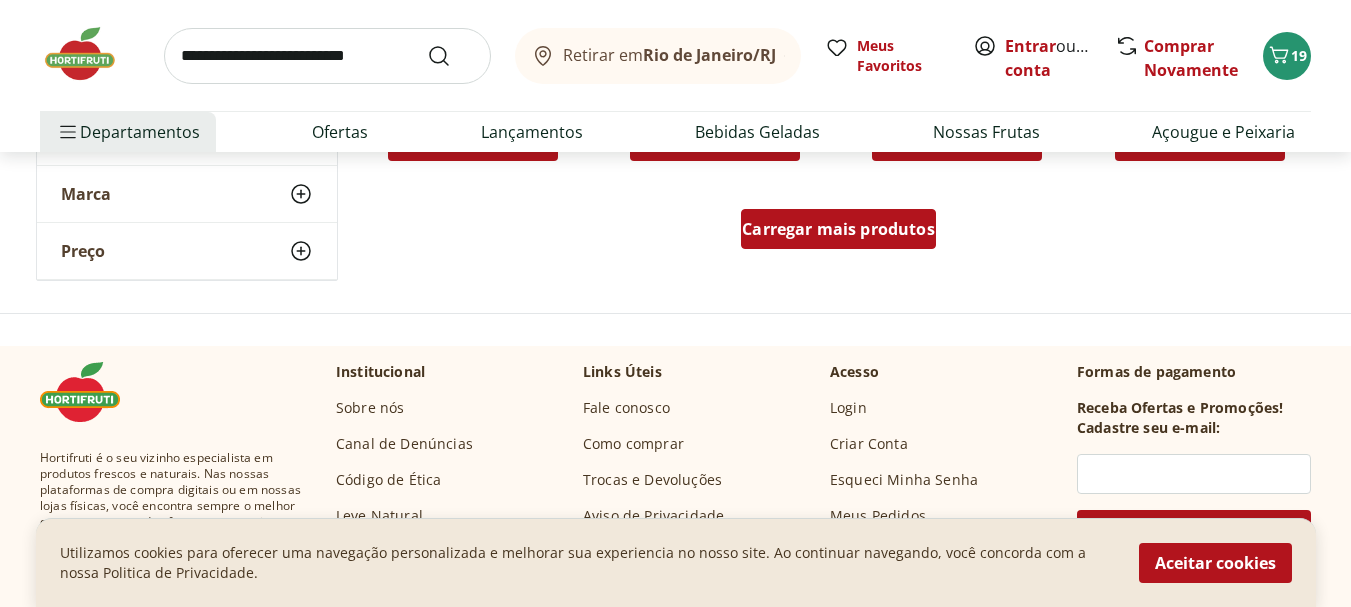 click on "Carregar mais produtos" at bounding box center [838, 229] 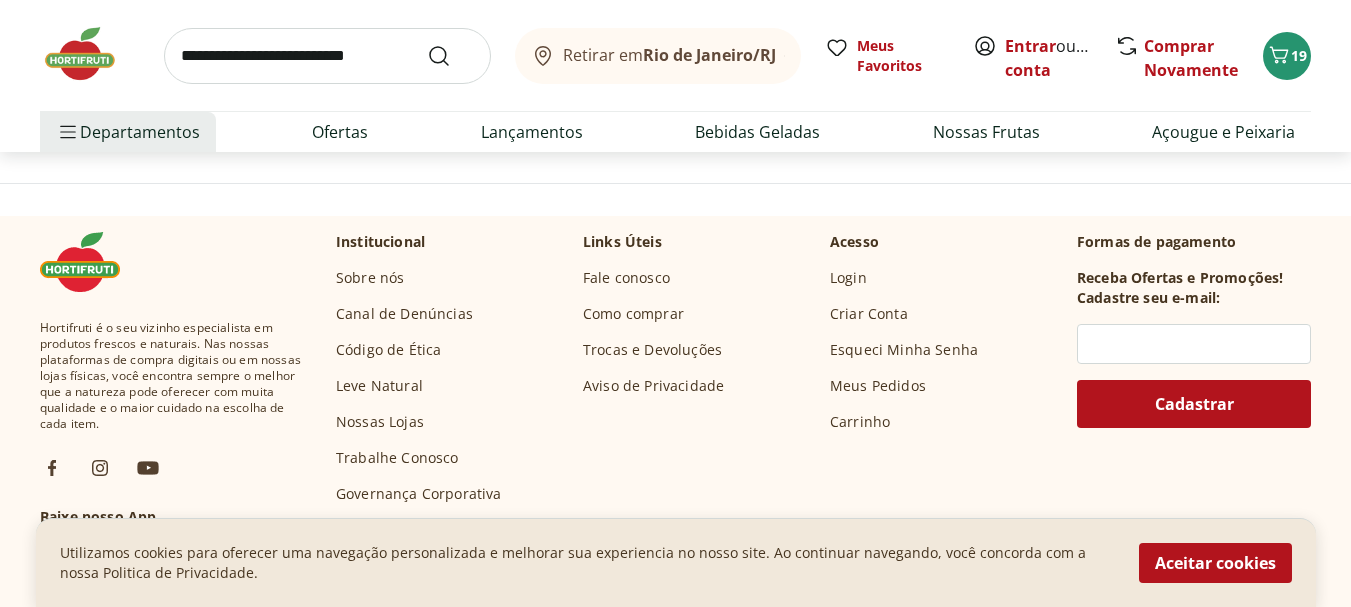 scroll, scrollTop: 6533, scrollLeft: 0, axis: vertical 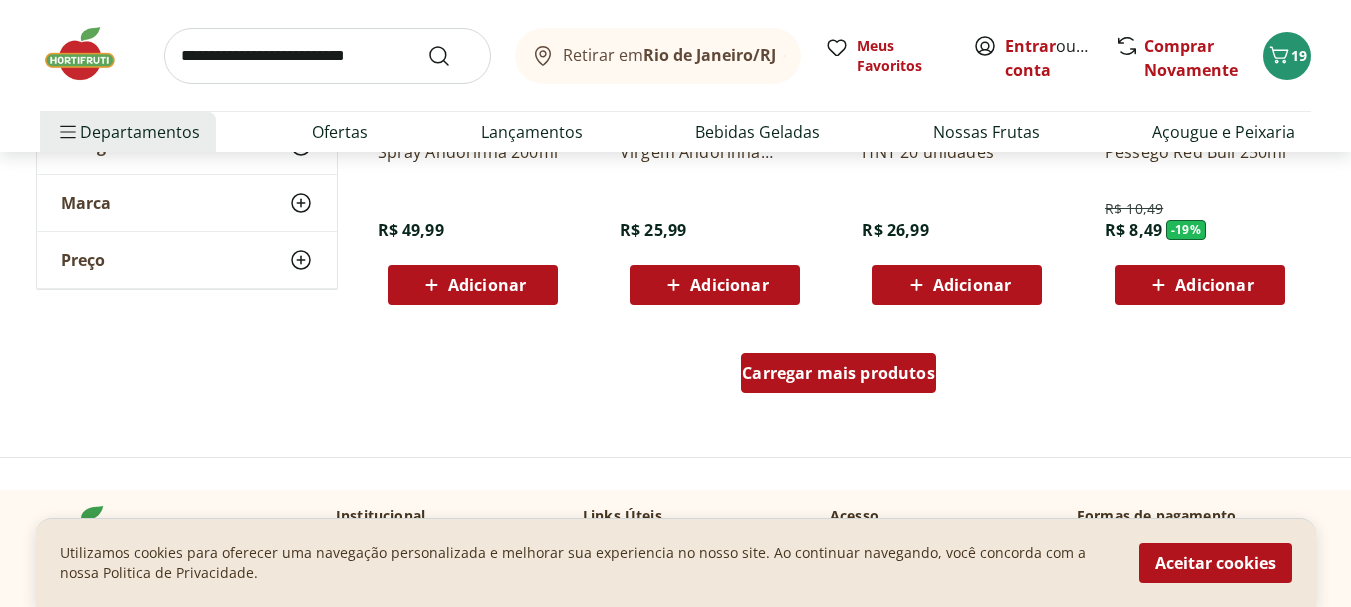 click on "Carregar mais produtos" at bounding box center [838, 373] 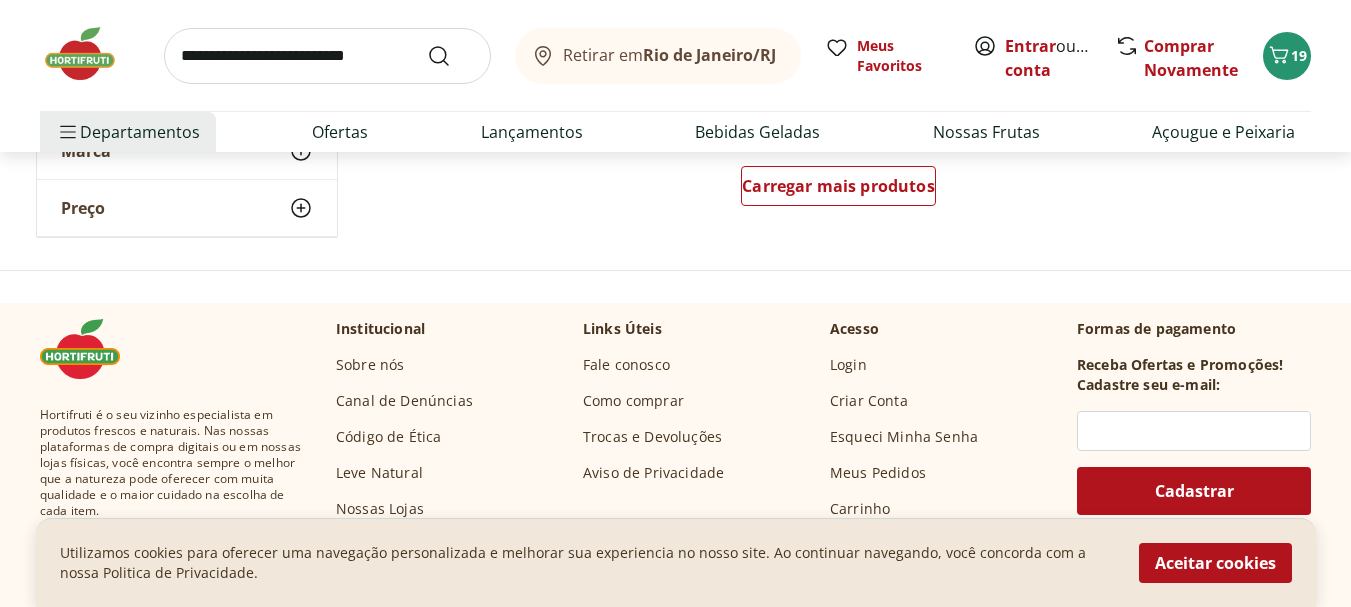 scroll, scrollTop: 8041, scrollLeft: 0, axis: vertical 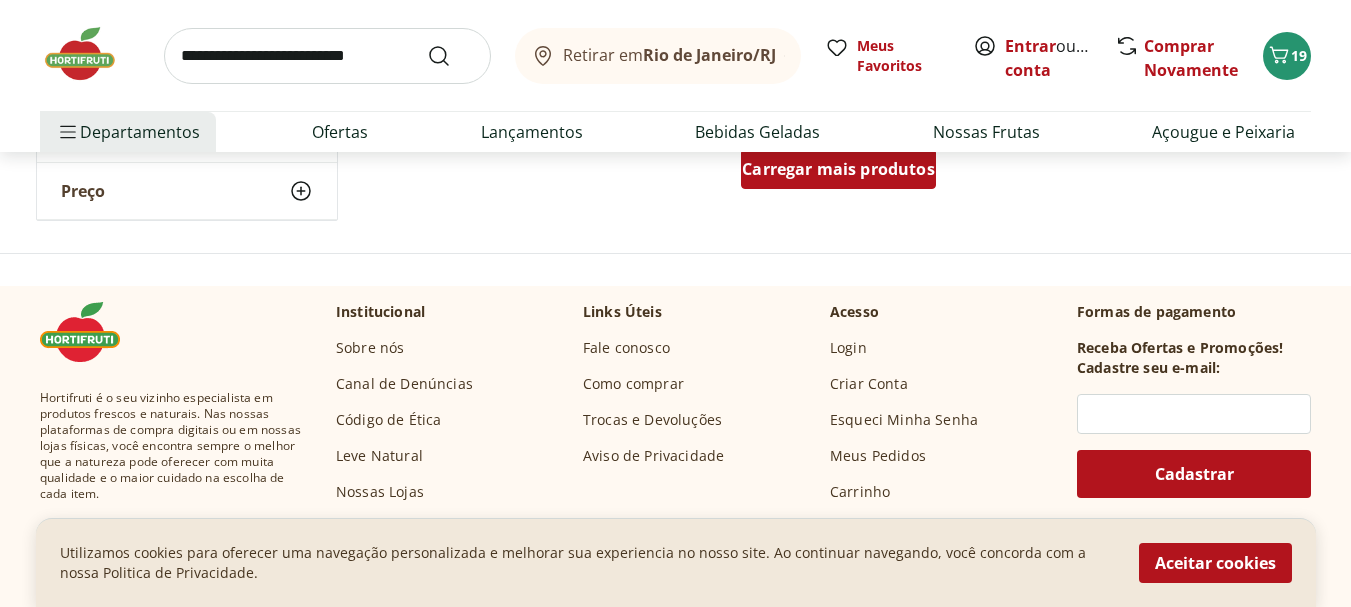 click on "Carregar mais produtos" at bounding box center (838, 169) 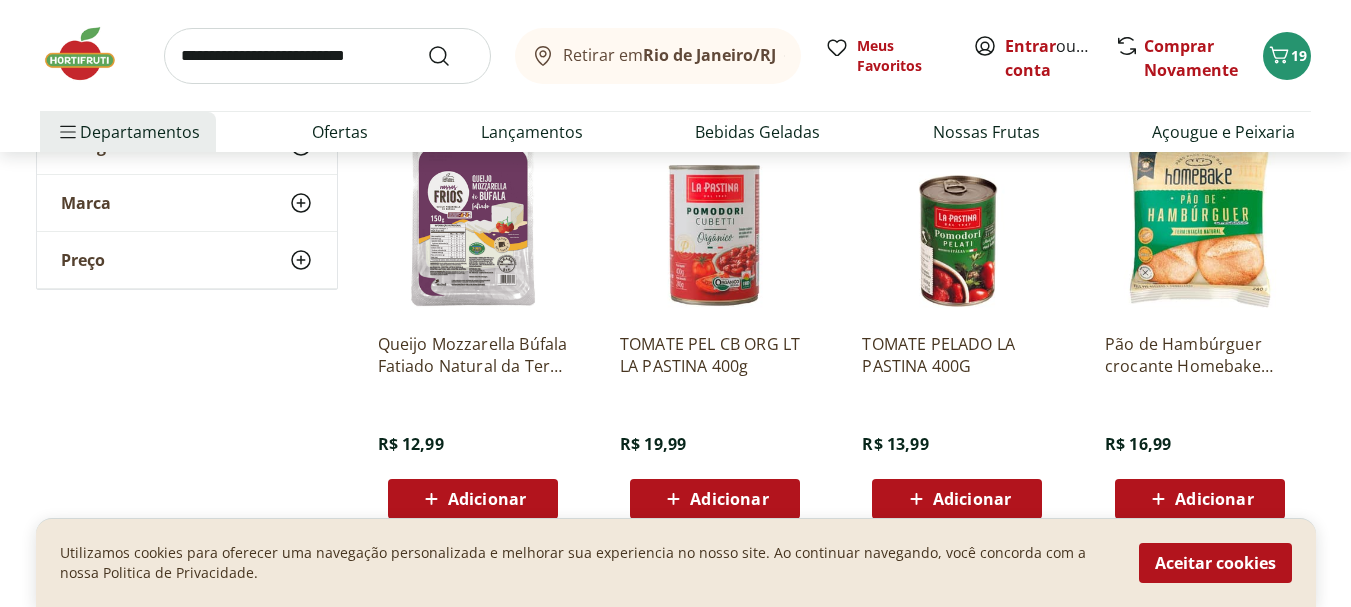 scroll, scrollTop: 3214, scrollLeft: 0, axis: vertical 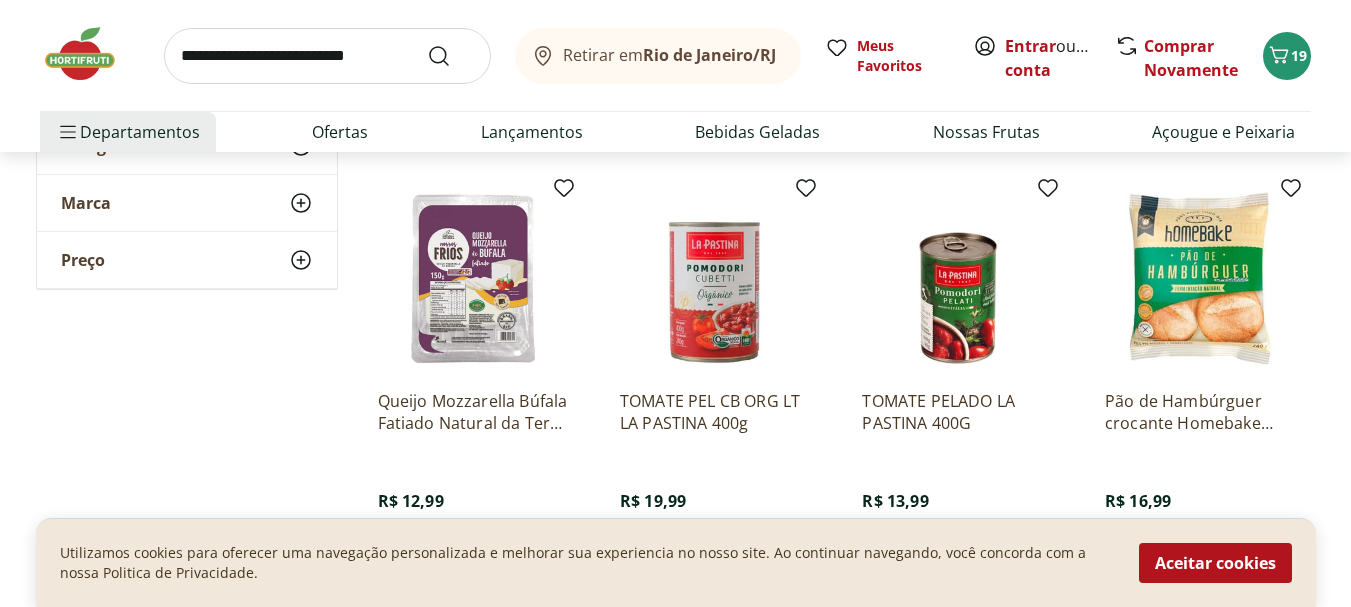 click on "Queijo Mozzarella Búfala Fatiado Natural da Terra 150g" at bounding box center [473, 412] 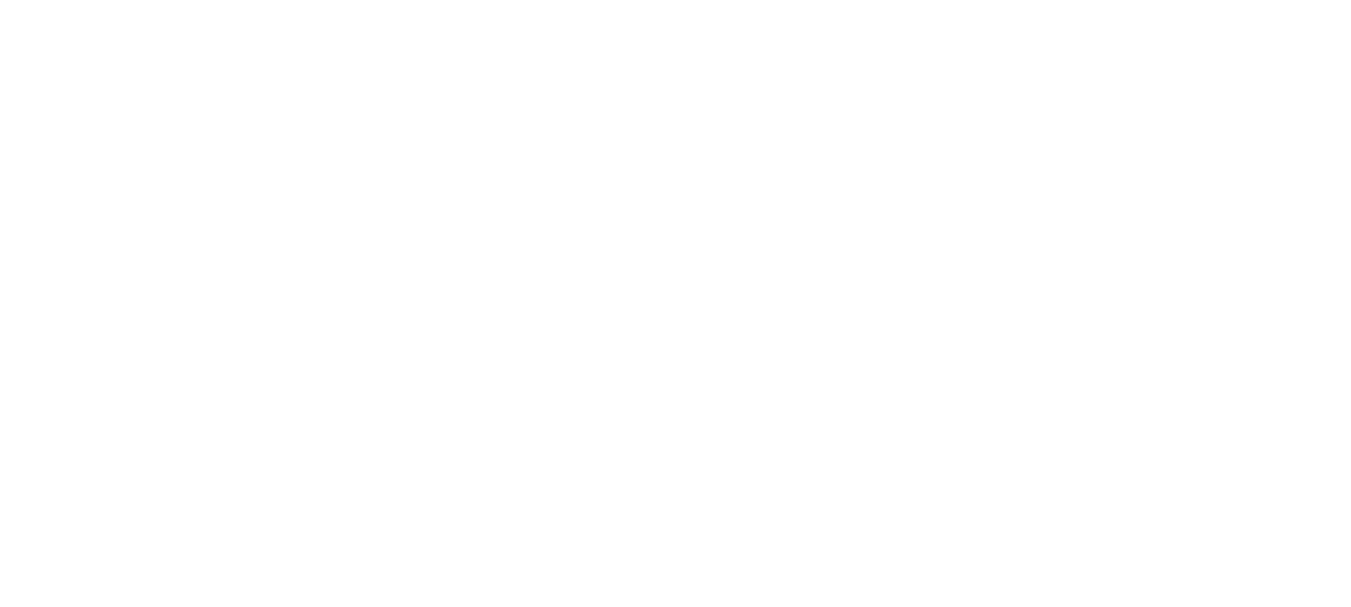 scroll, scrollTop: 0, scrollLeft: 0, axis: both 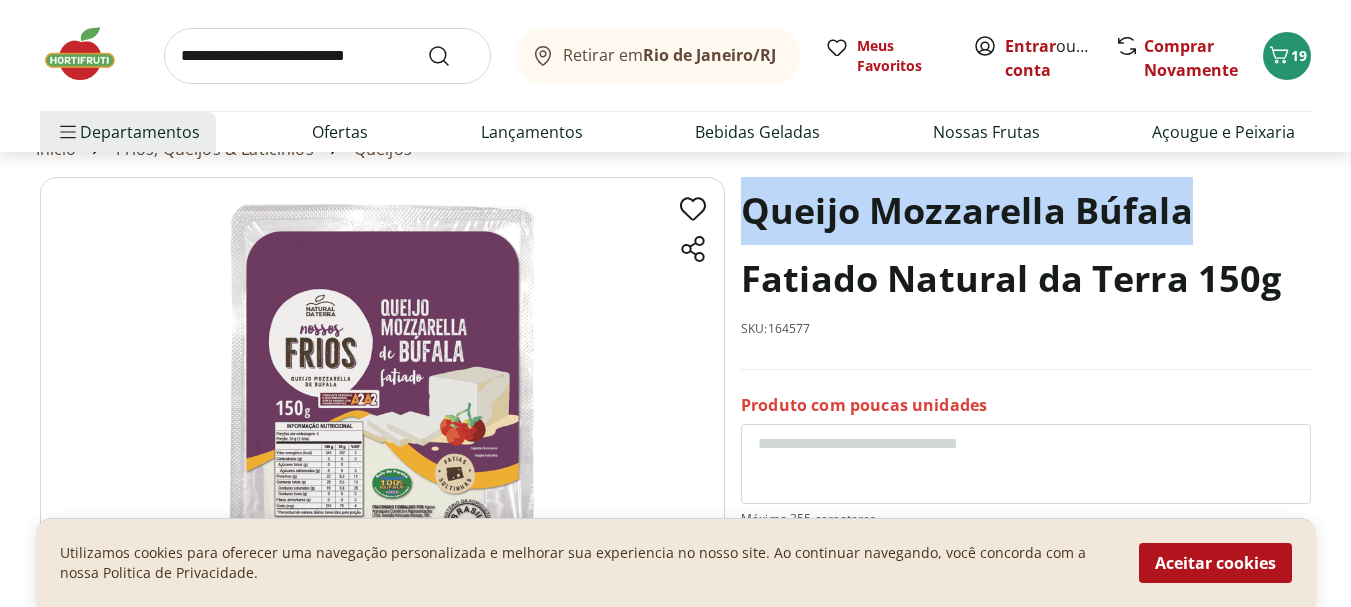 drag, startPoint x: 745, startPoint y: 208, endPoint x: 1198, endPoint y: 226, distance: 453.35748 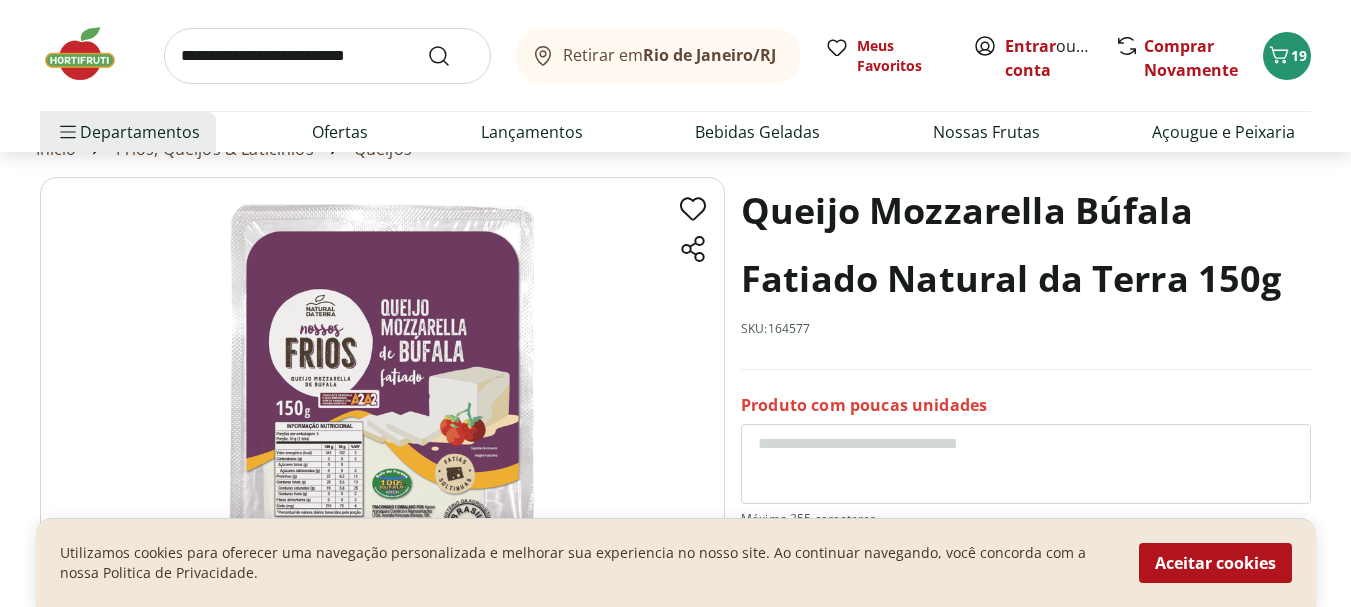click at bounding box center (327, 56) 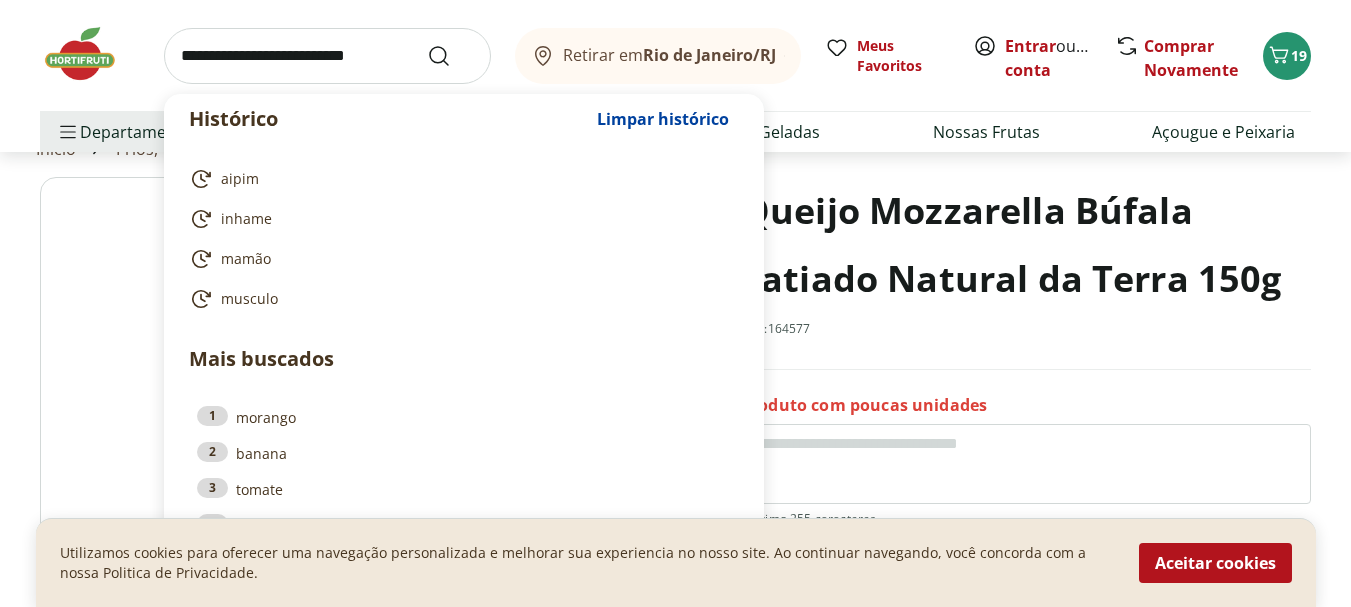 paste on "**********" 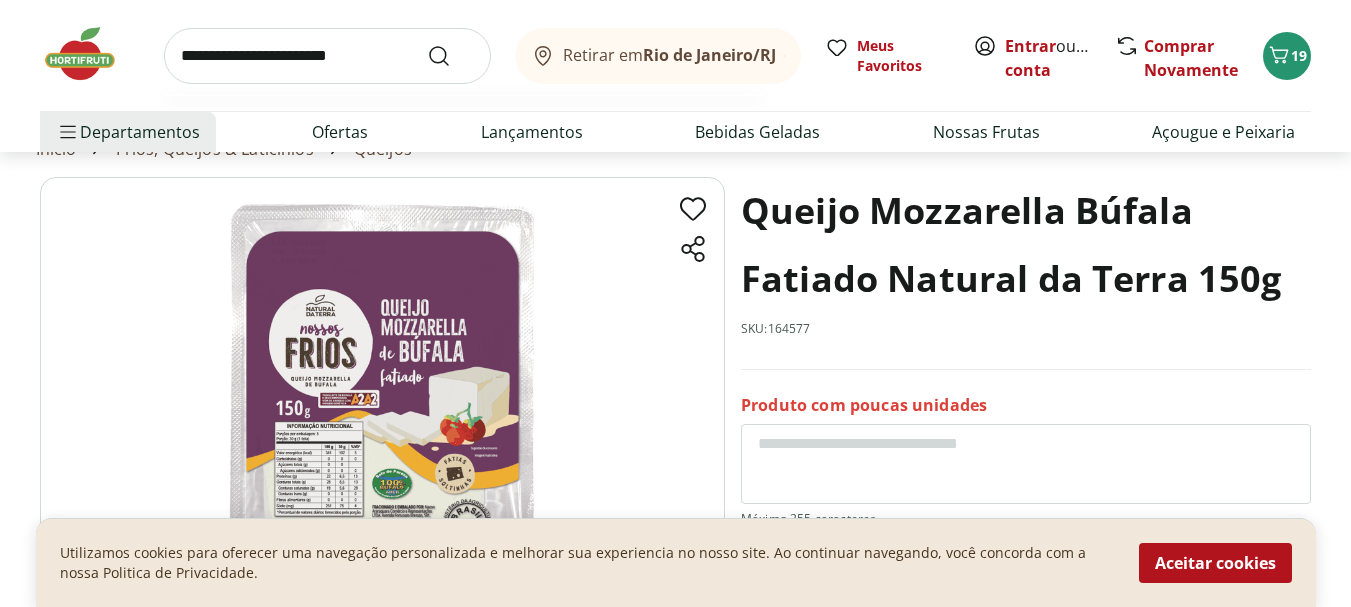 type on "**********" 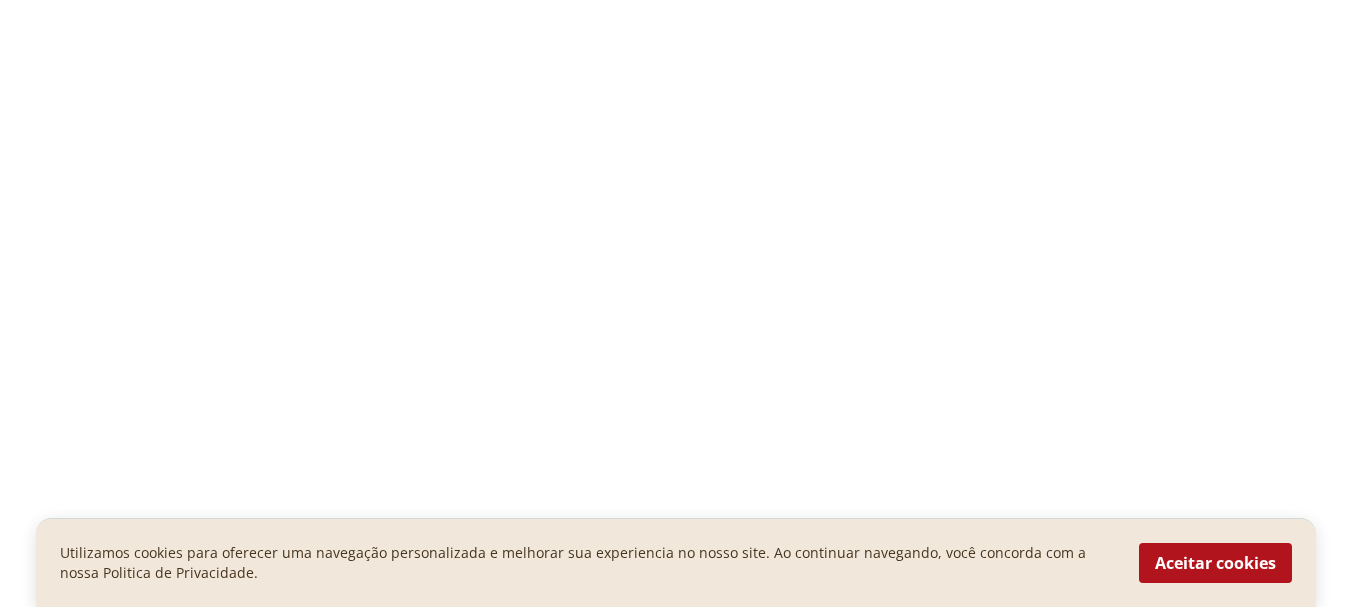 scroll, scrollTop: 0, scrollLeft: 0, axis: both 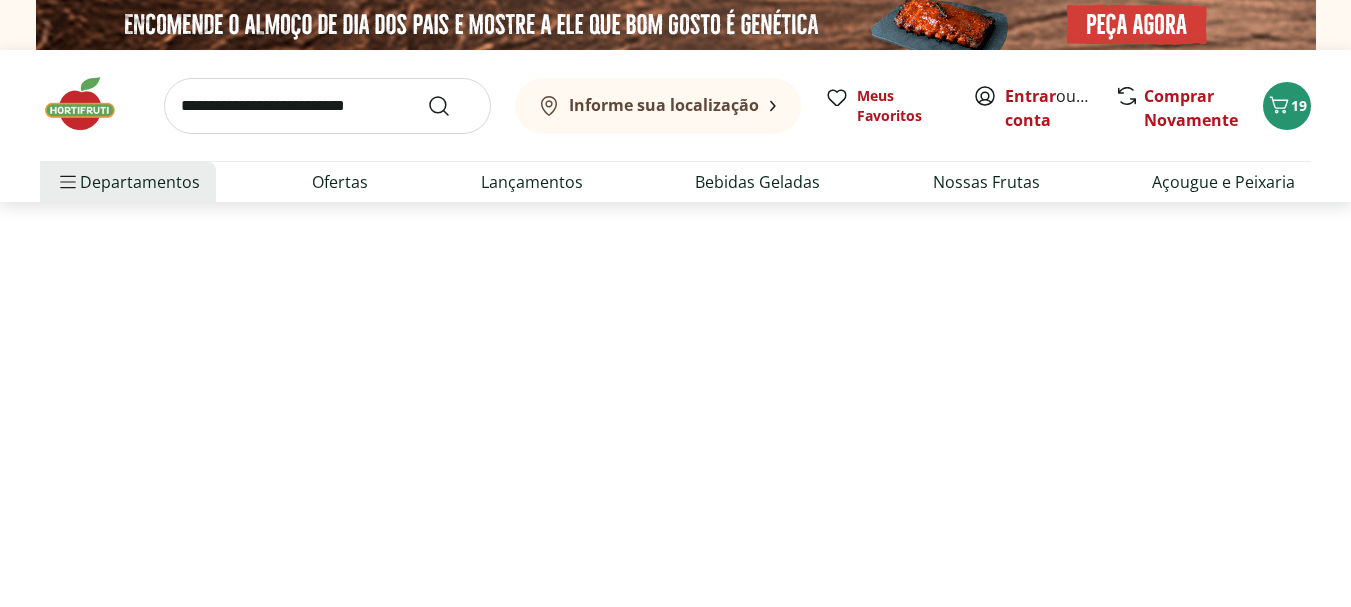 select on "**********" 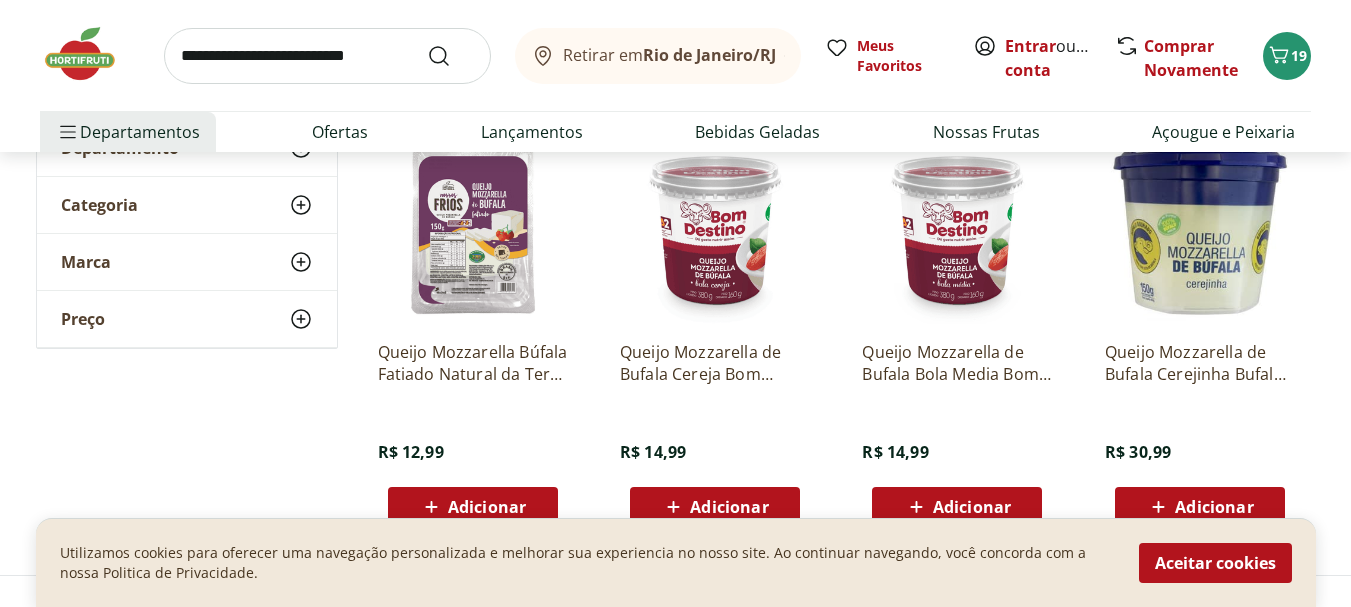 scroll, scrollTop: 295, scrollLeft: 0, axis: vertical 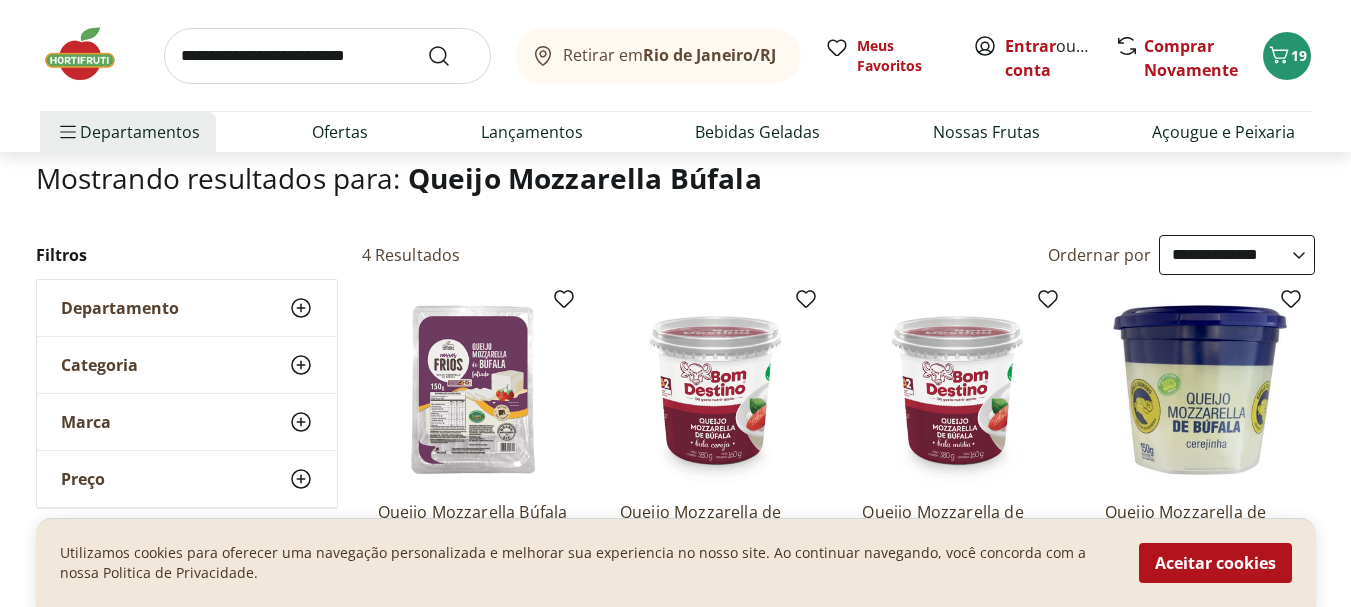 click at bounding box center (327, 56) 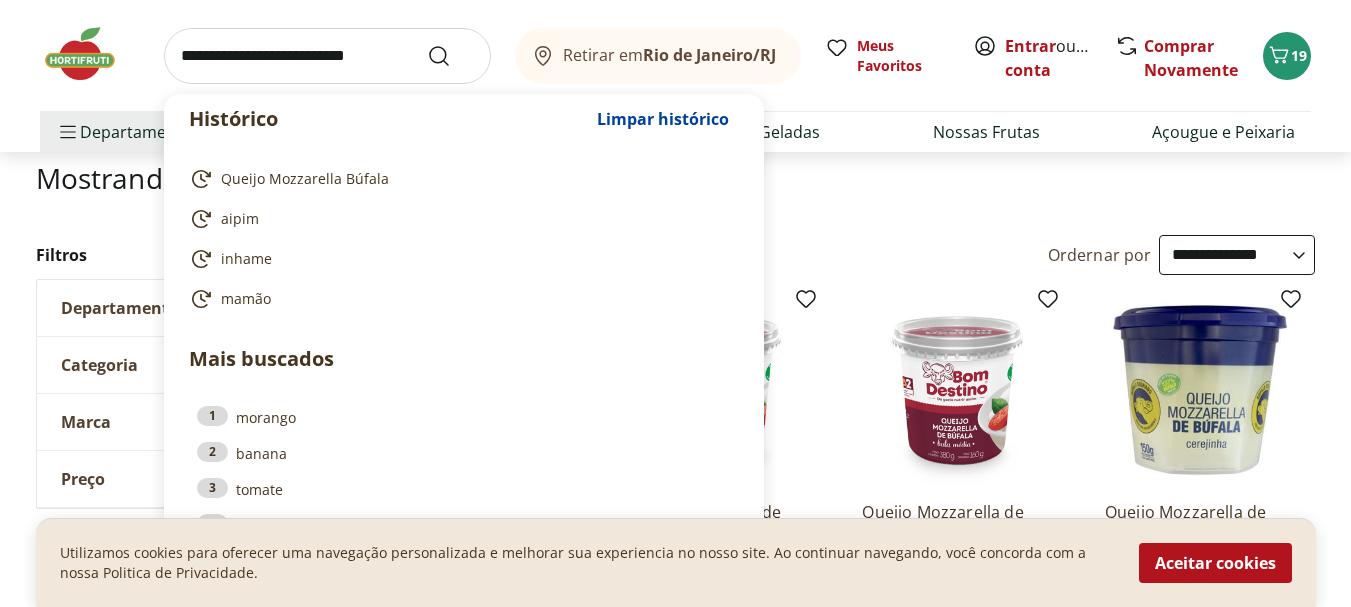 paste on "**********" 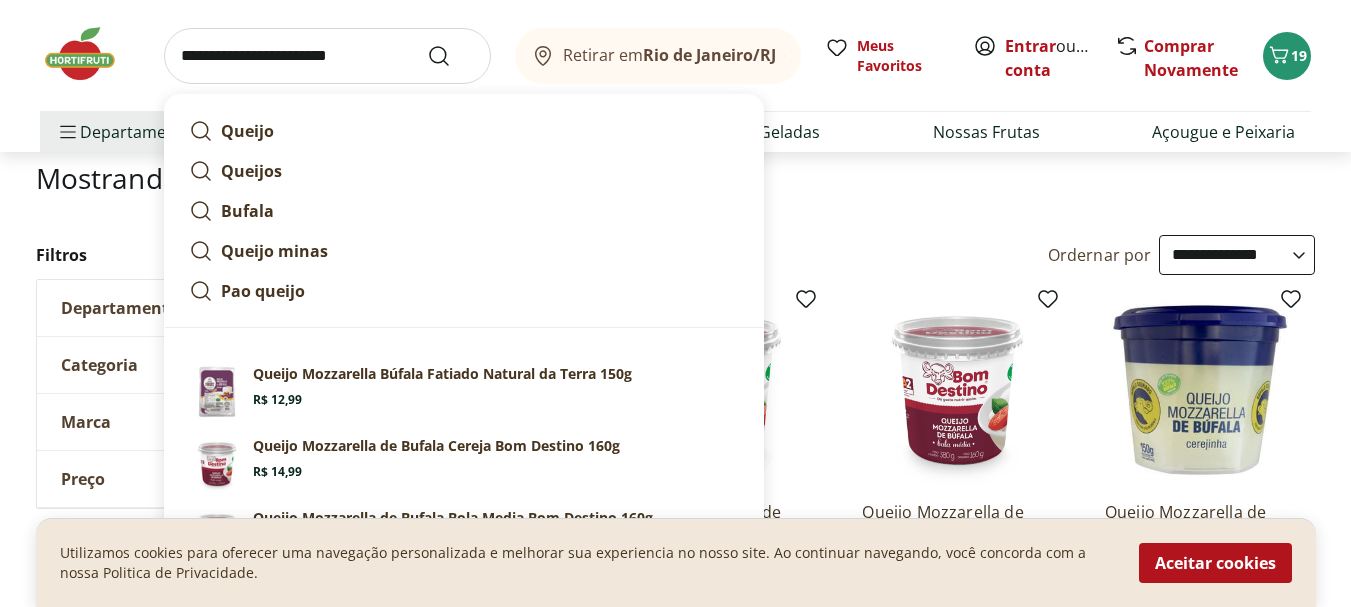 drag, startPoint x: 313, startPoint y: 52, endPoint x: 233, endPoint y: 49, distance: 80.05623 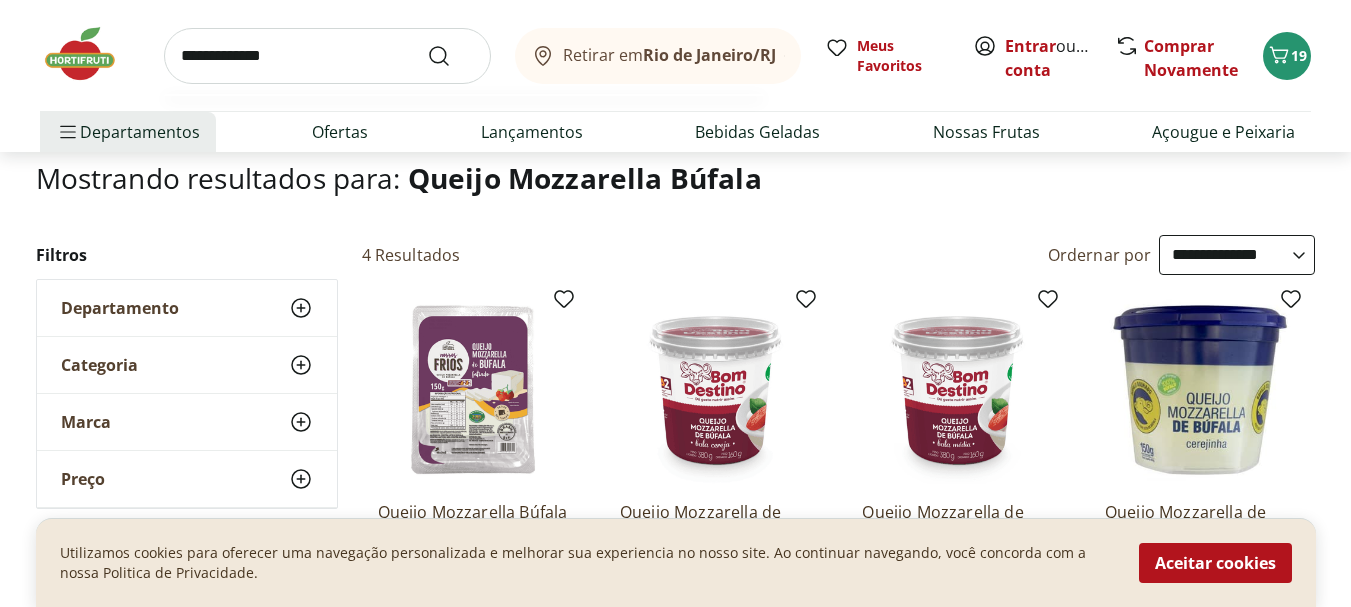 type on "**********" 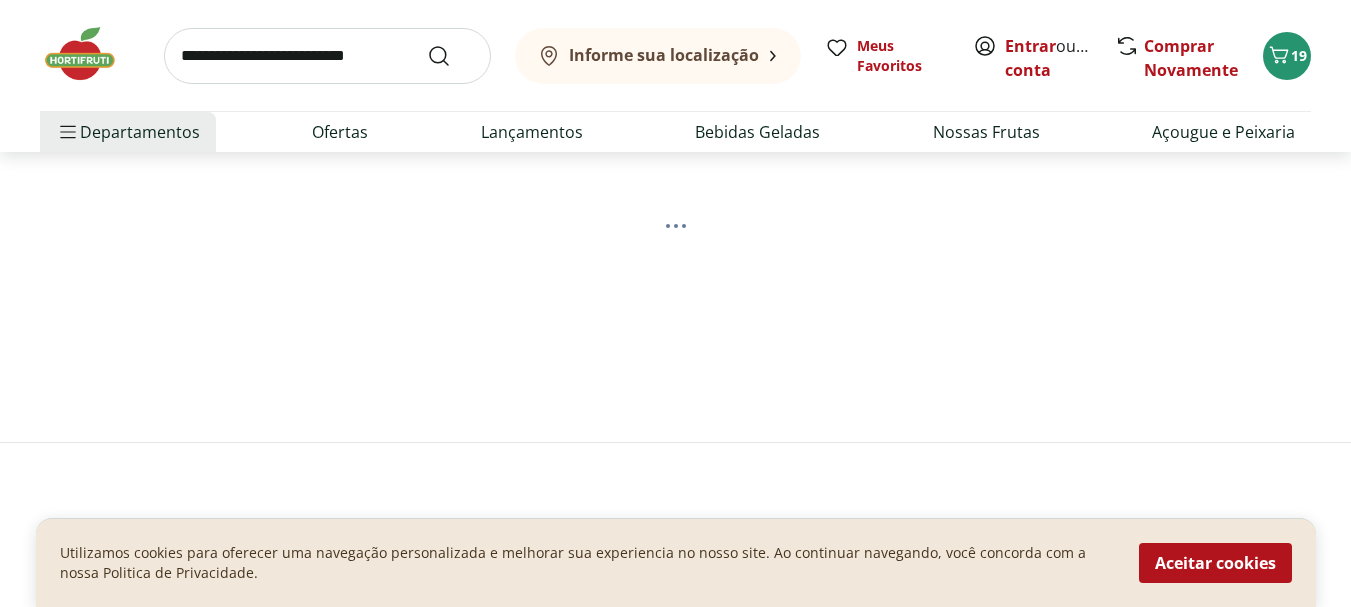 scroll, scrollTop: 0, scrollLeft: 0, axis: both 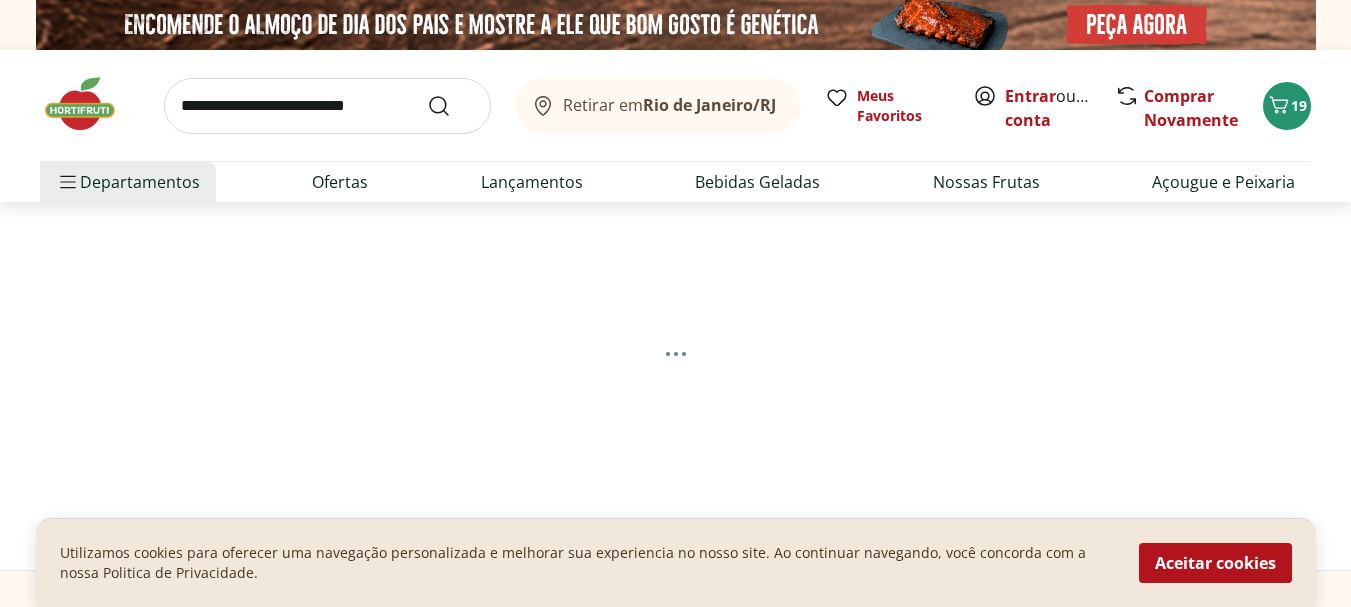 select on "**********" 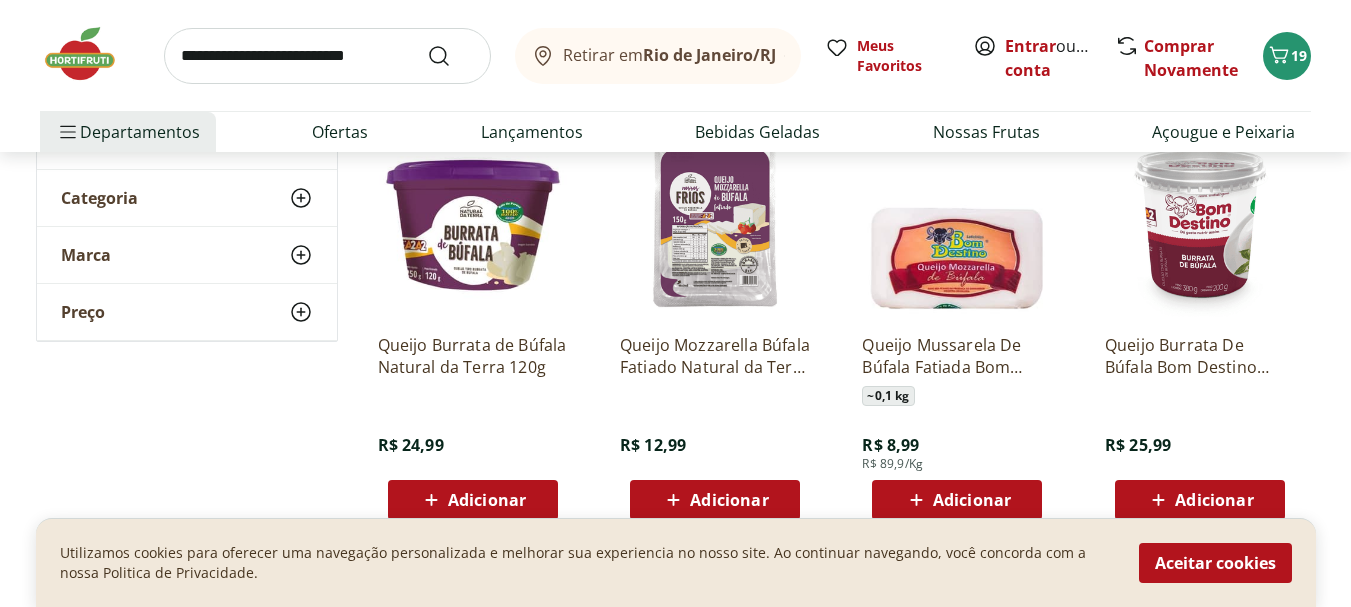 scroll, scrollTop: 311, scrollLeft: 0, axis: vertical 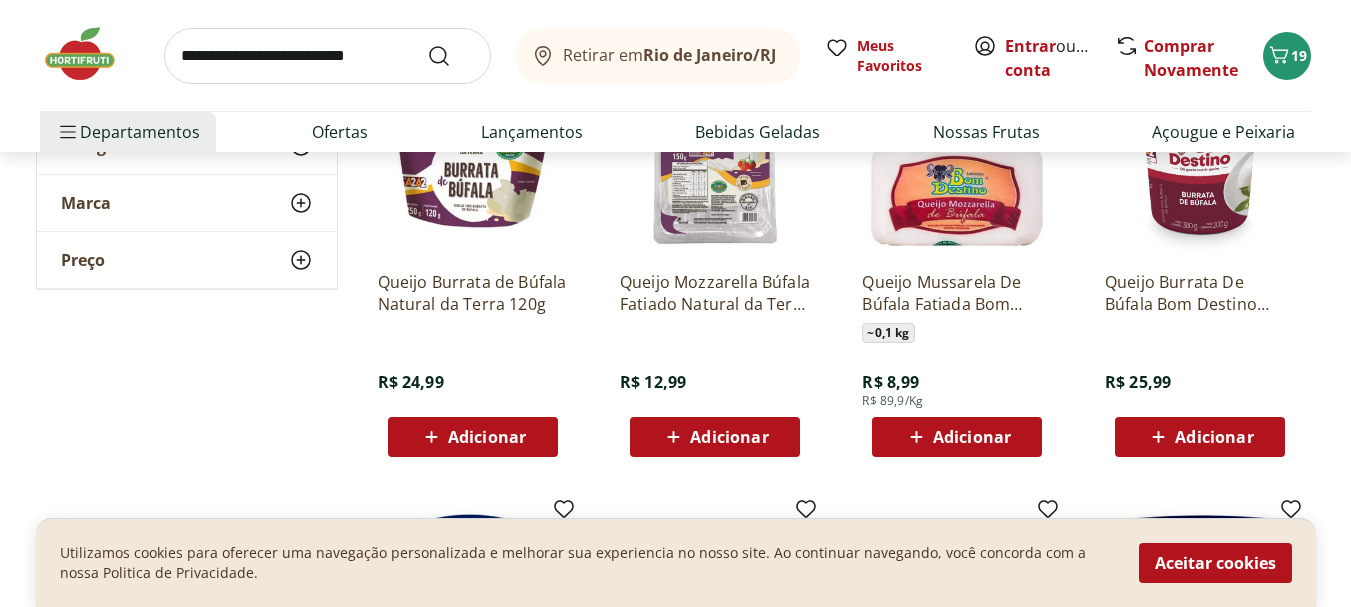 click on "Adicionar" at bounding box center (972, 437) 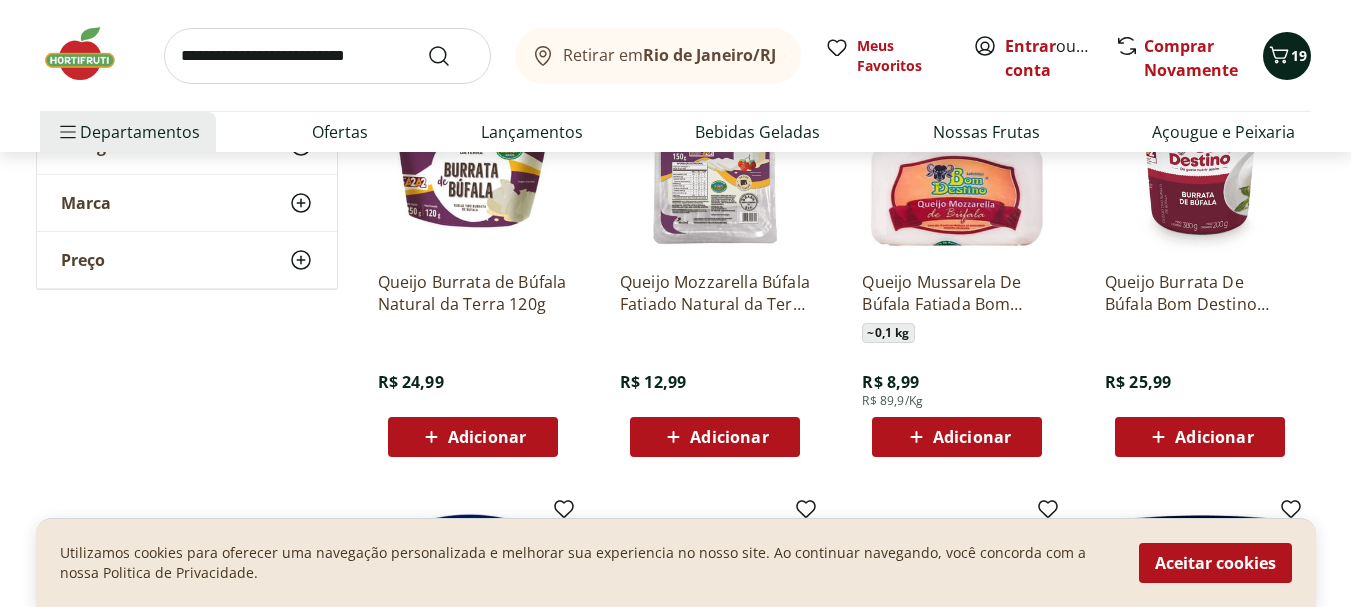 click at bounding box center (1279, 56) 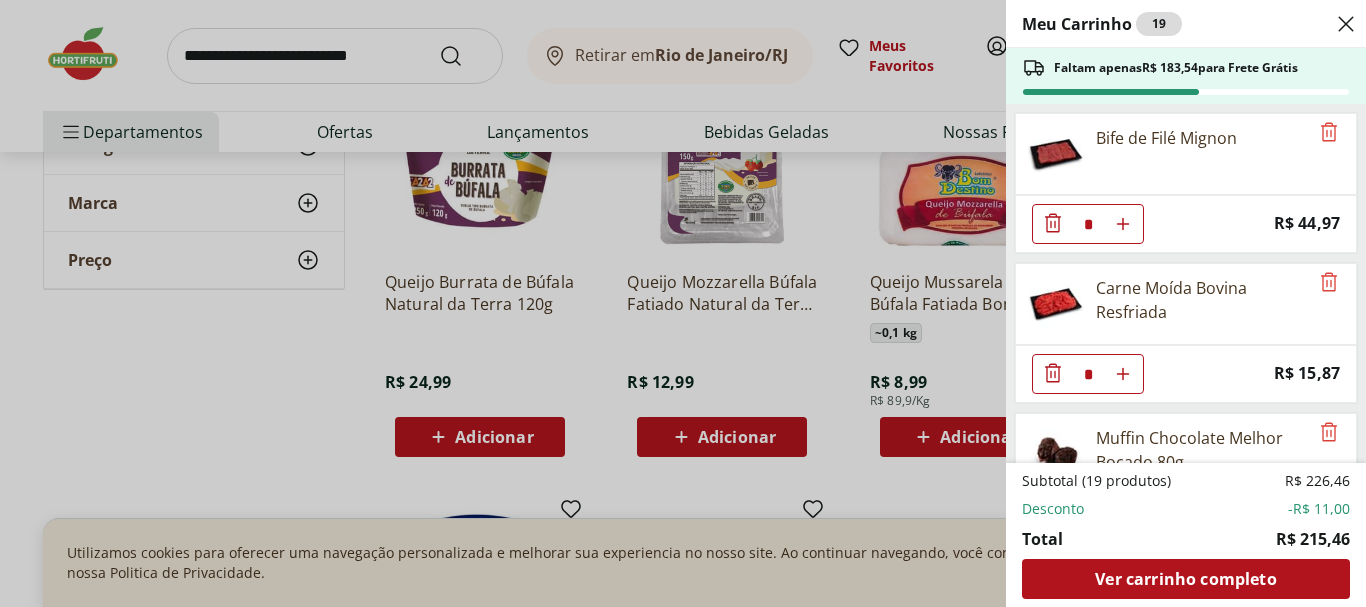 click 